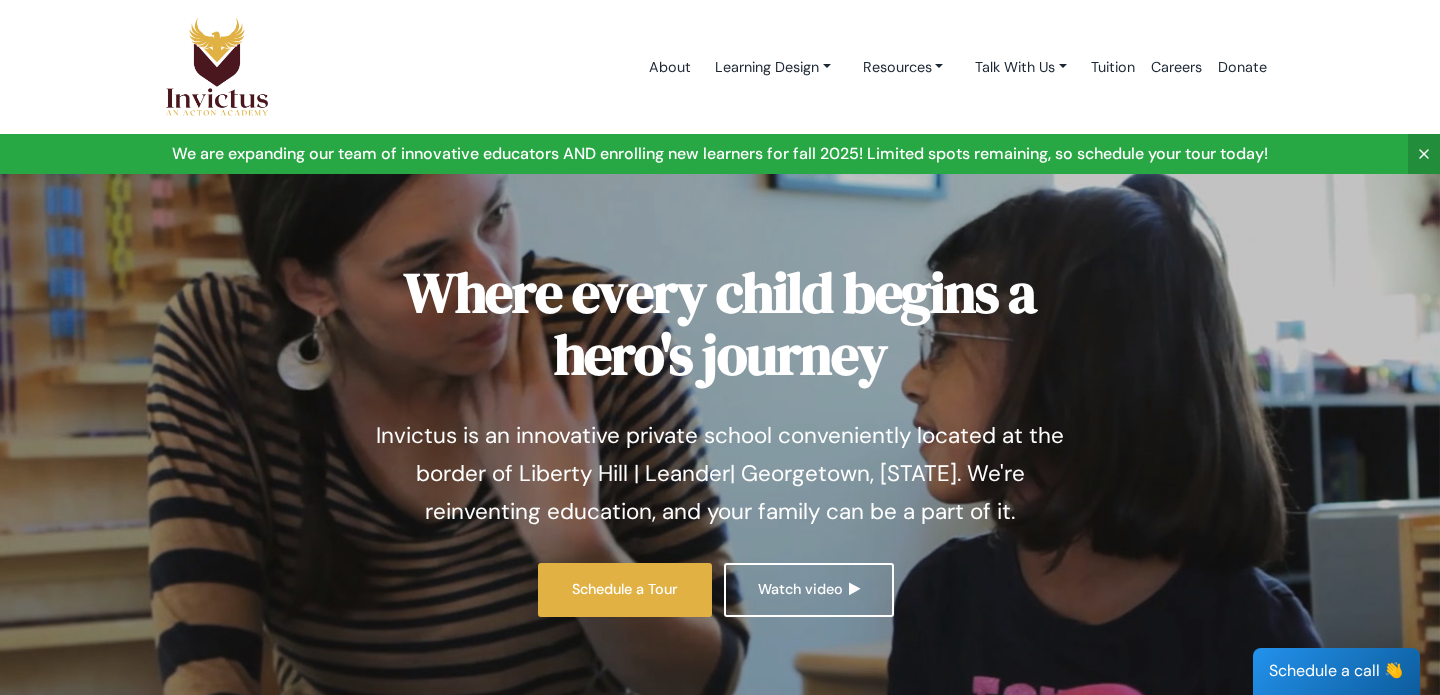 scroll, scrollTop: 0, scrollLeft: 0, axis: both 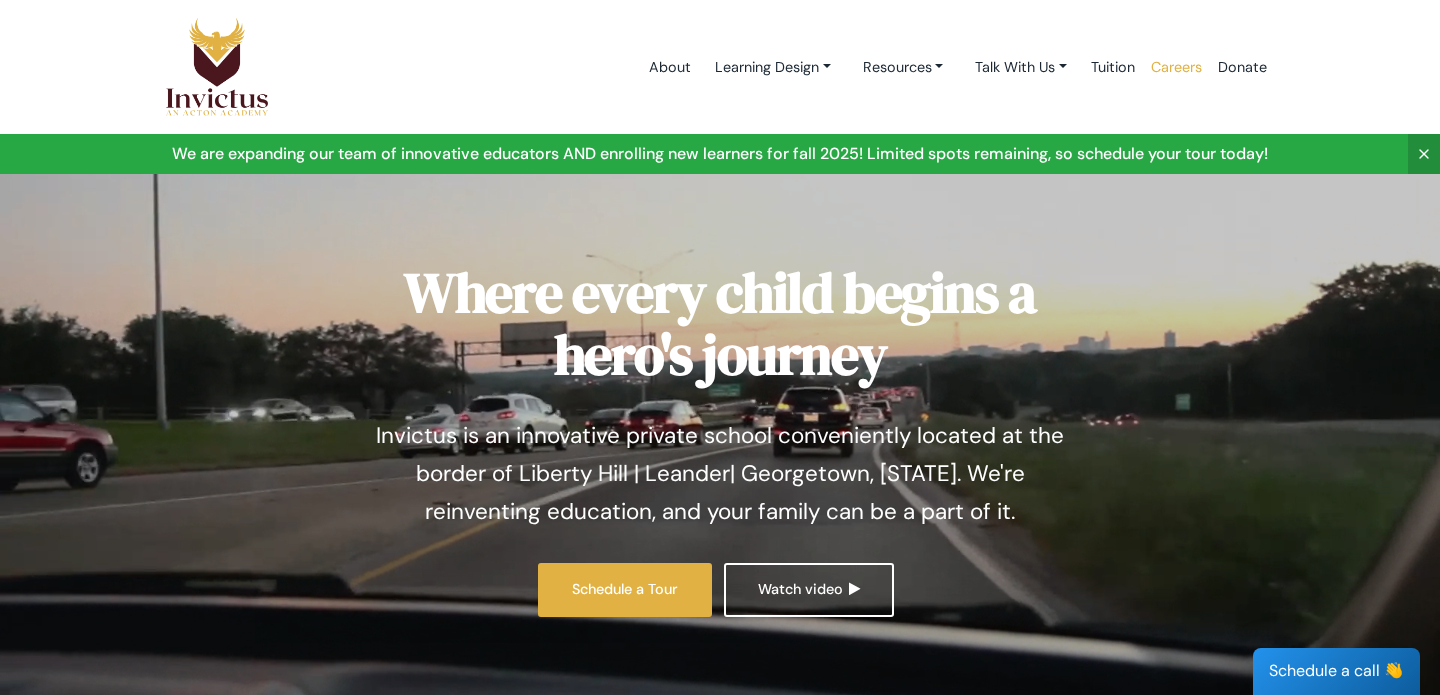 click on "Careers" at bounding box center [1176, 67] 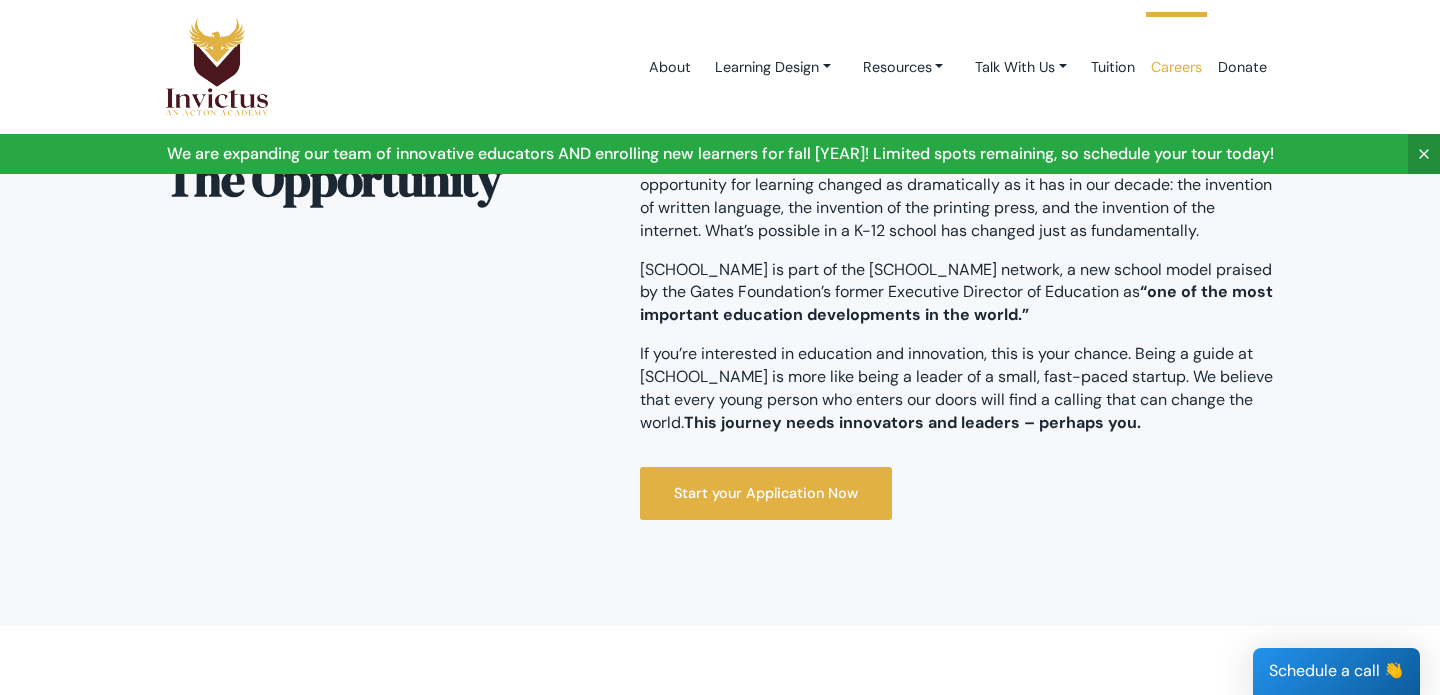scroll, scrollTop: 529, scrollLeft: 0, axis: vertical 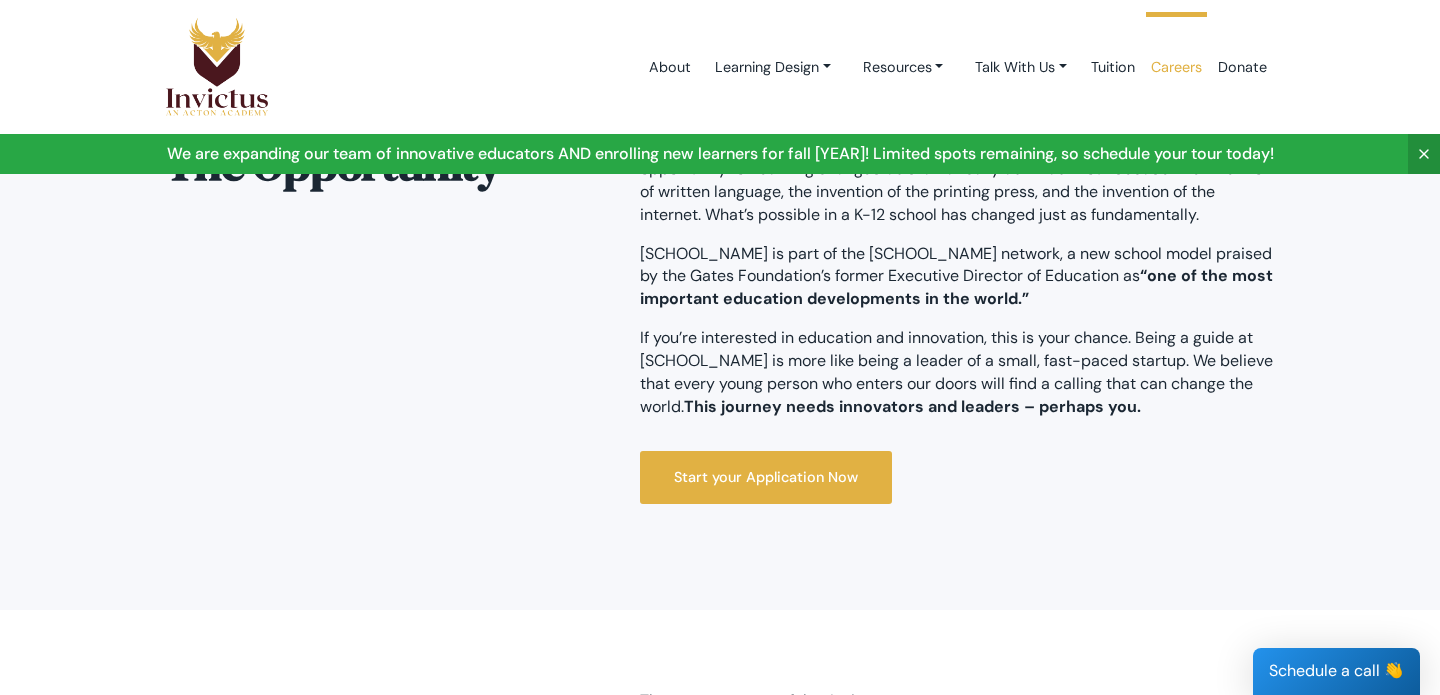click on "Start your Application Now" at bounding box center (957, 474) 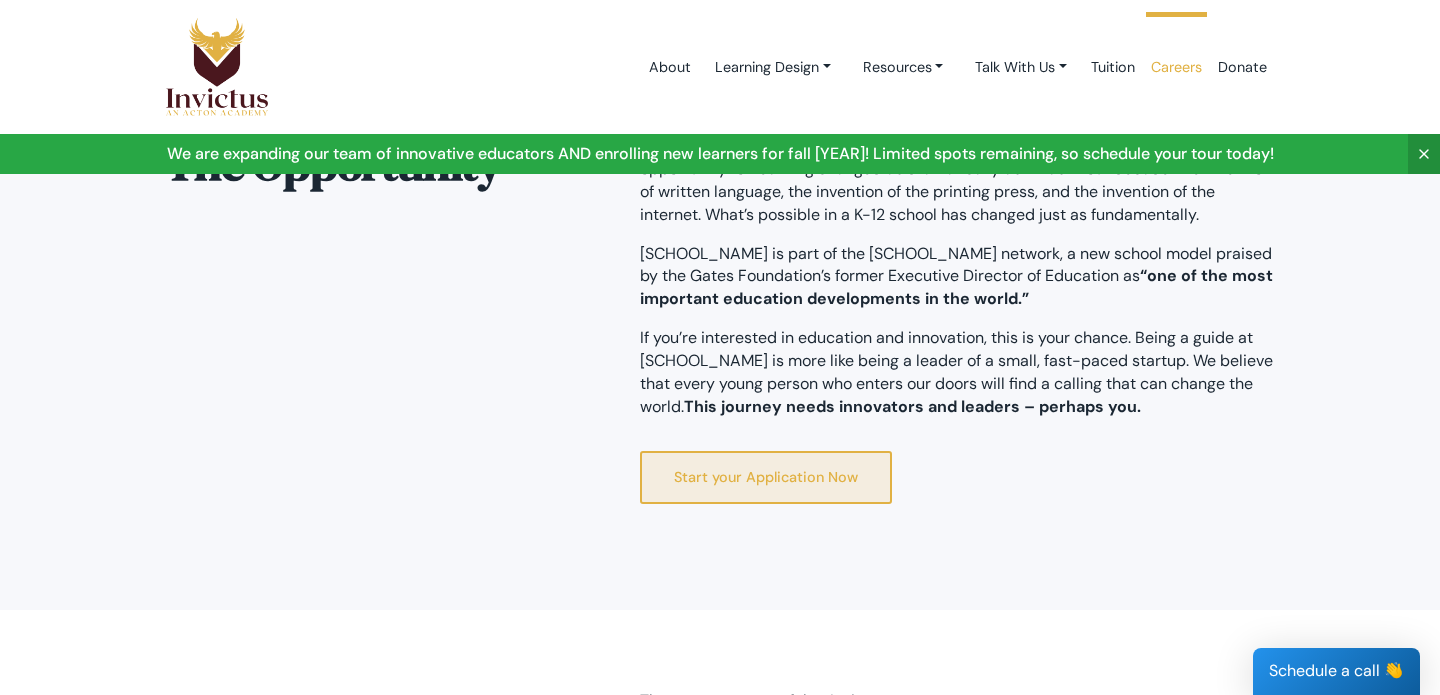 click on "Start your Application Now" at bounding box center [766, 477] 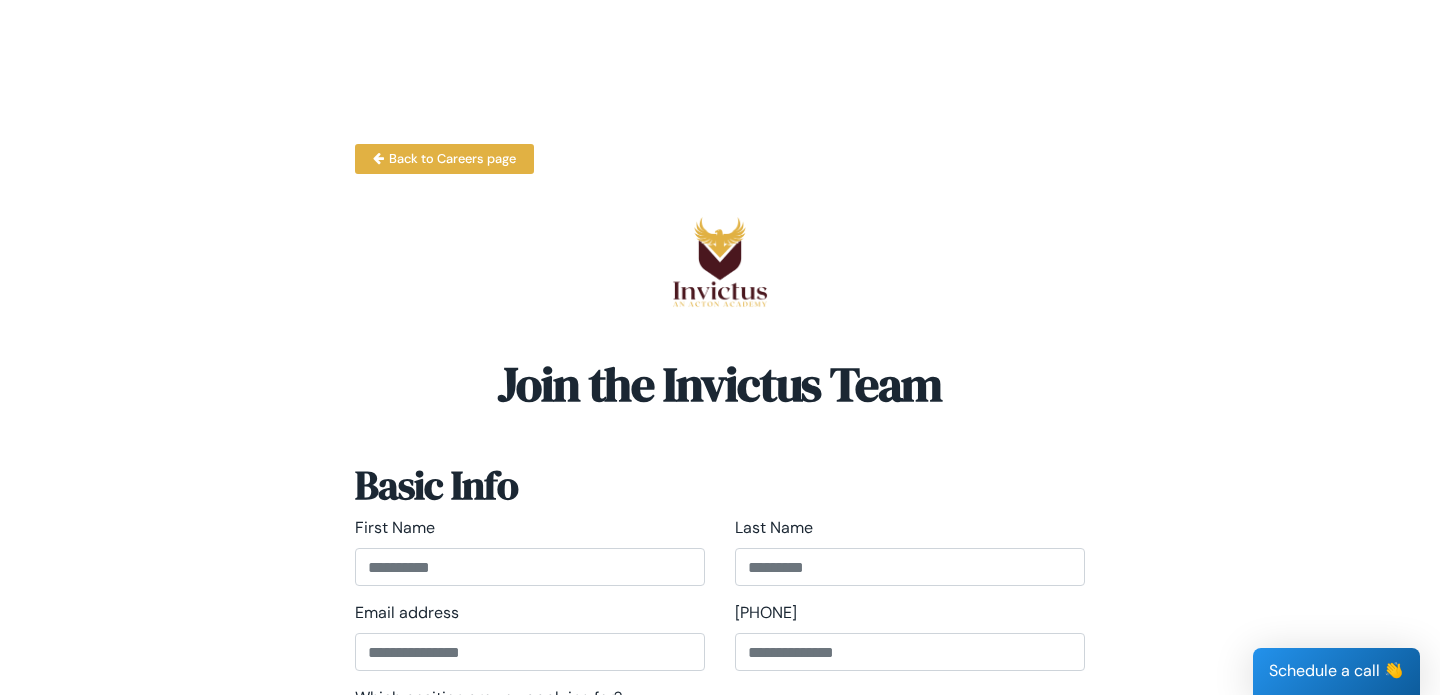 scroll, scrollTop: 0, scrollLeft: 0, axis: both 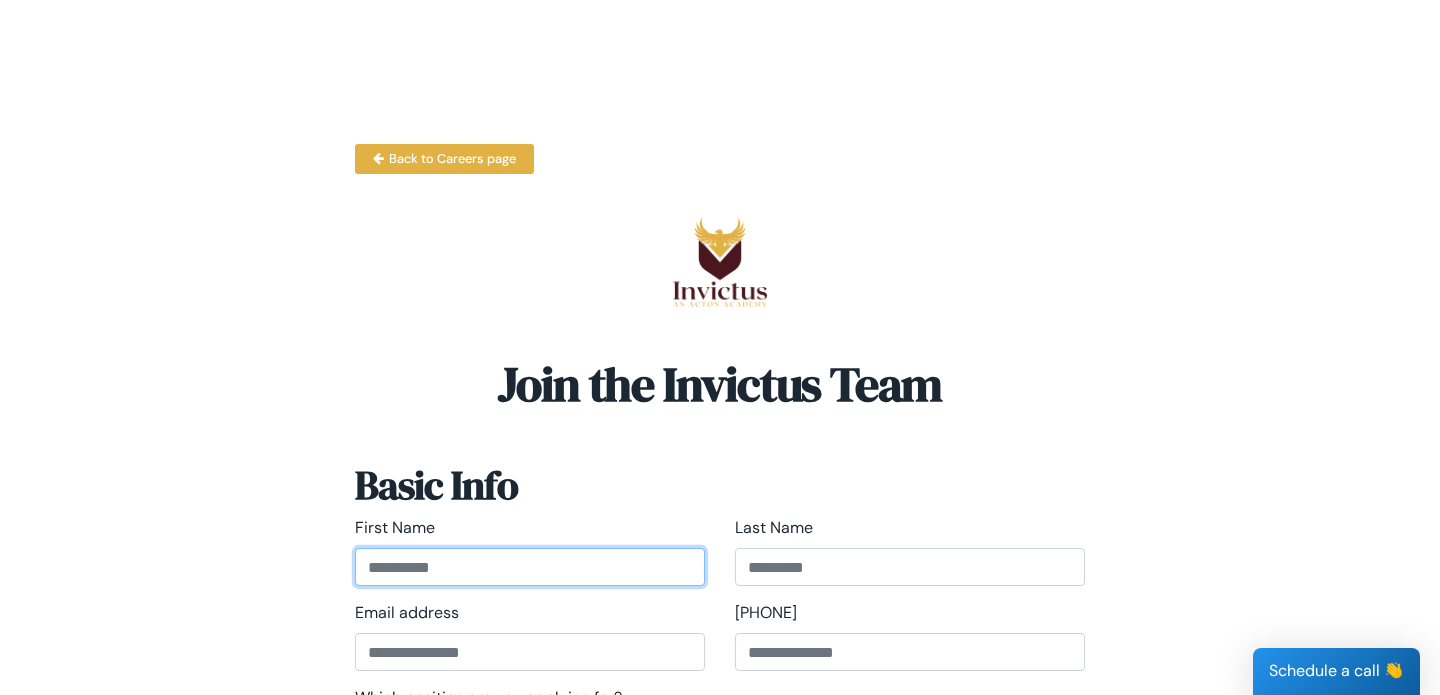 click at bounding box center [530, 567] 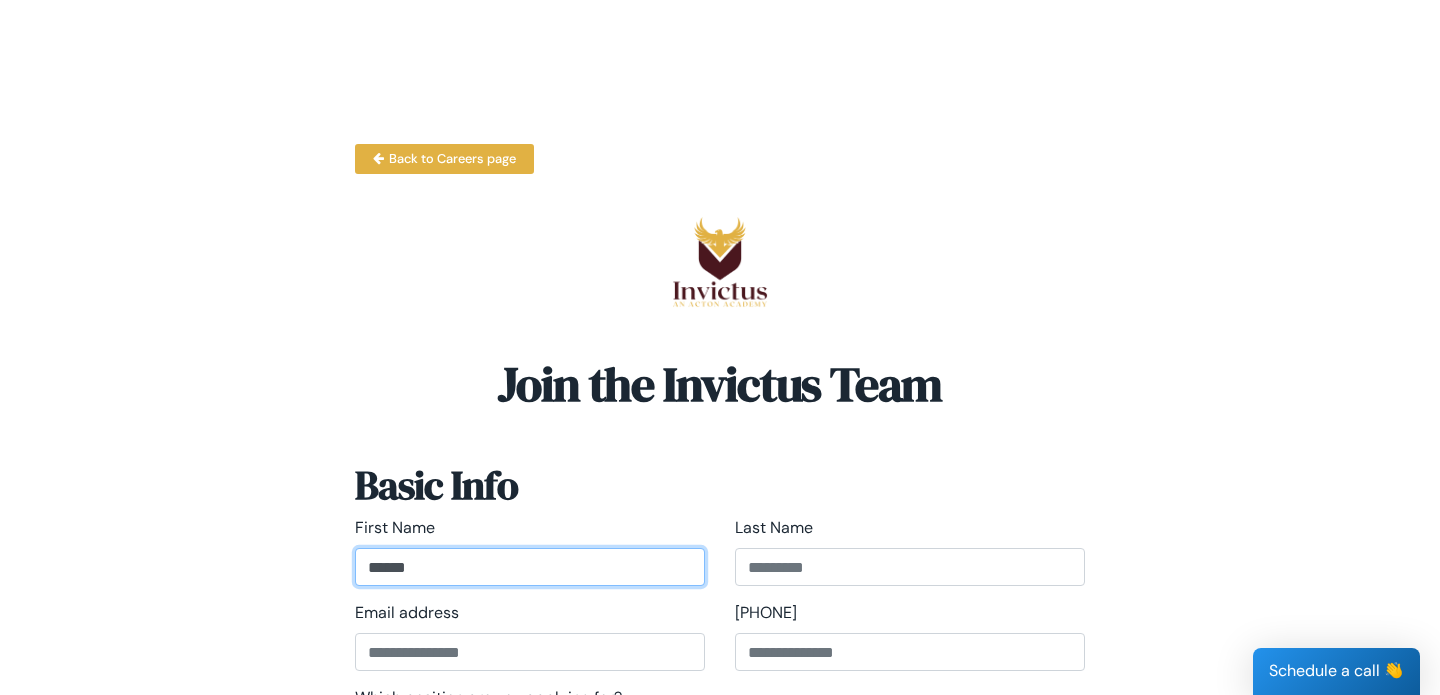 type on "******" 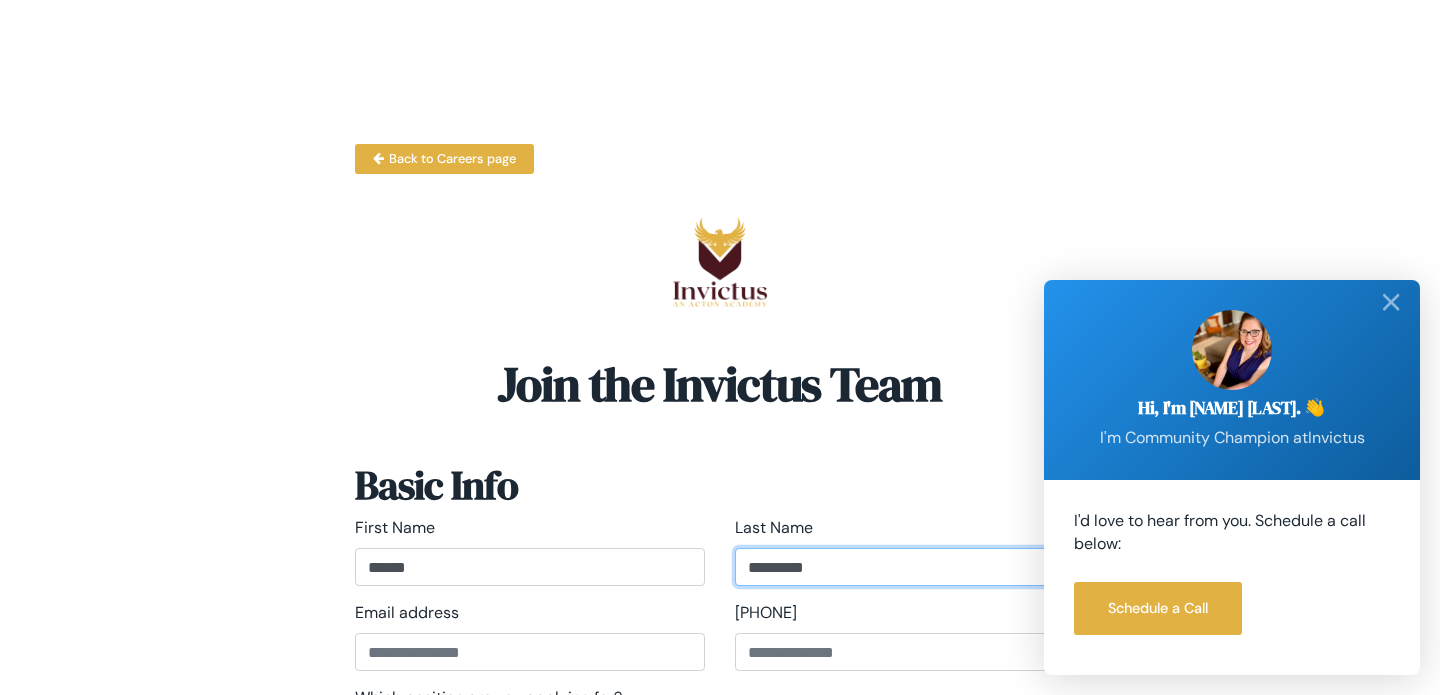 type on "*********" 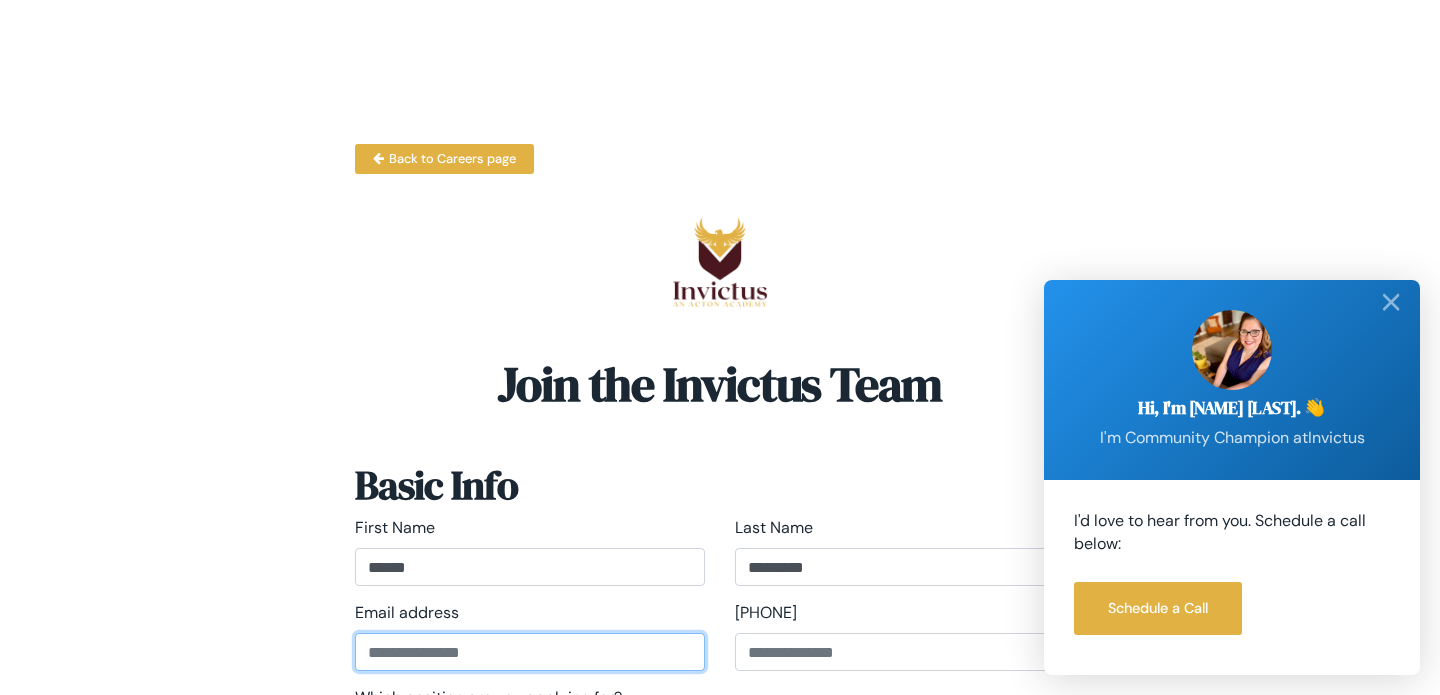 click at bounding box center [530, 652] 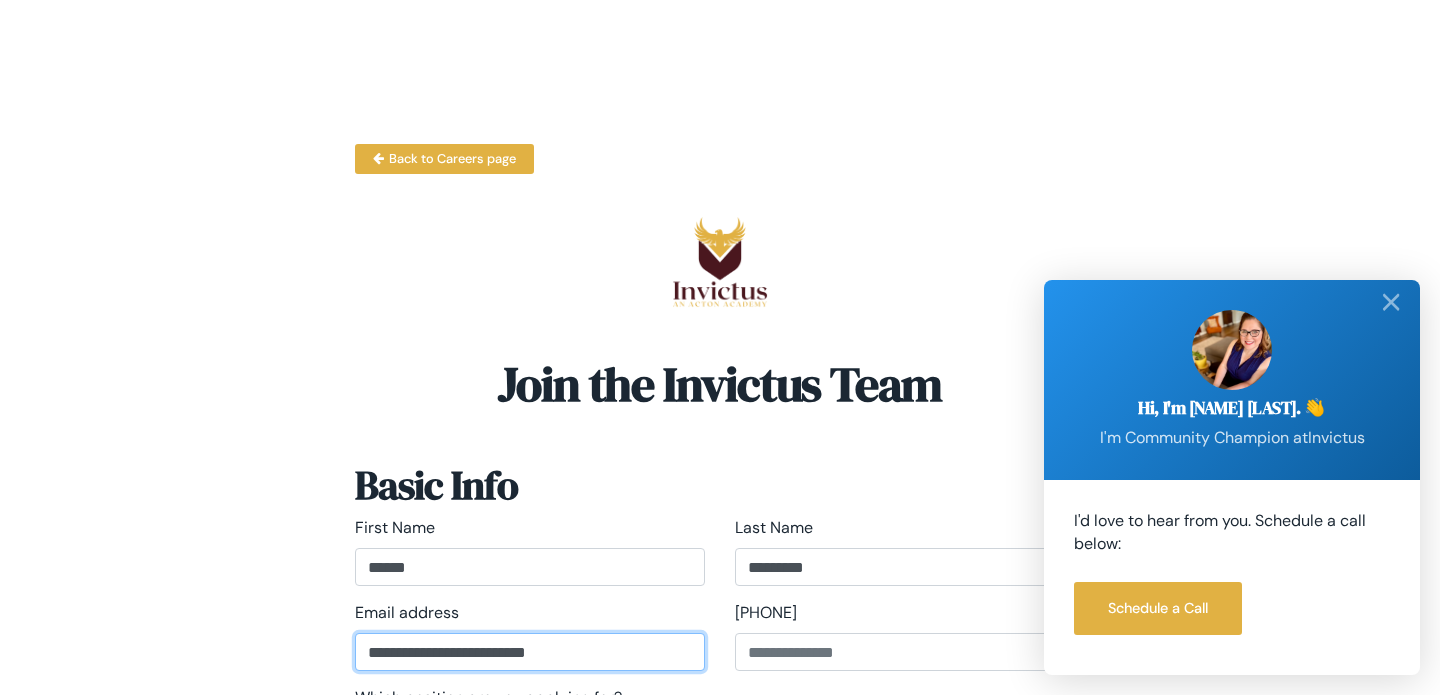 type on "**********" 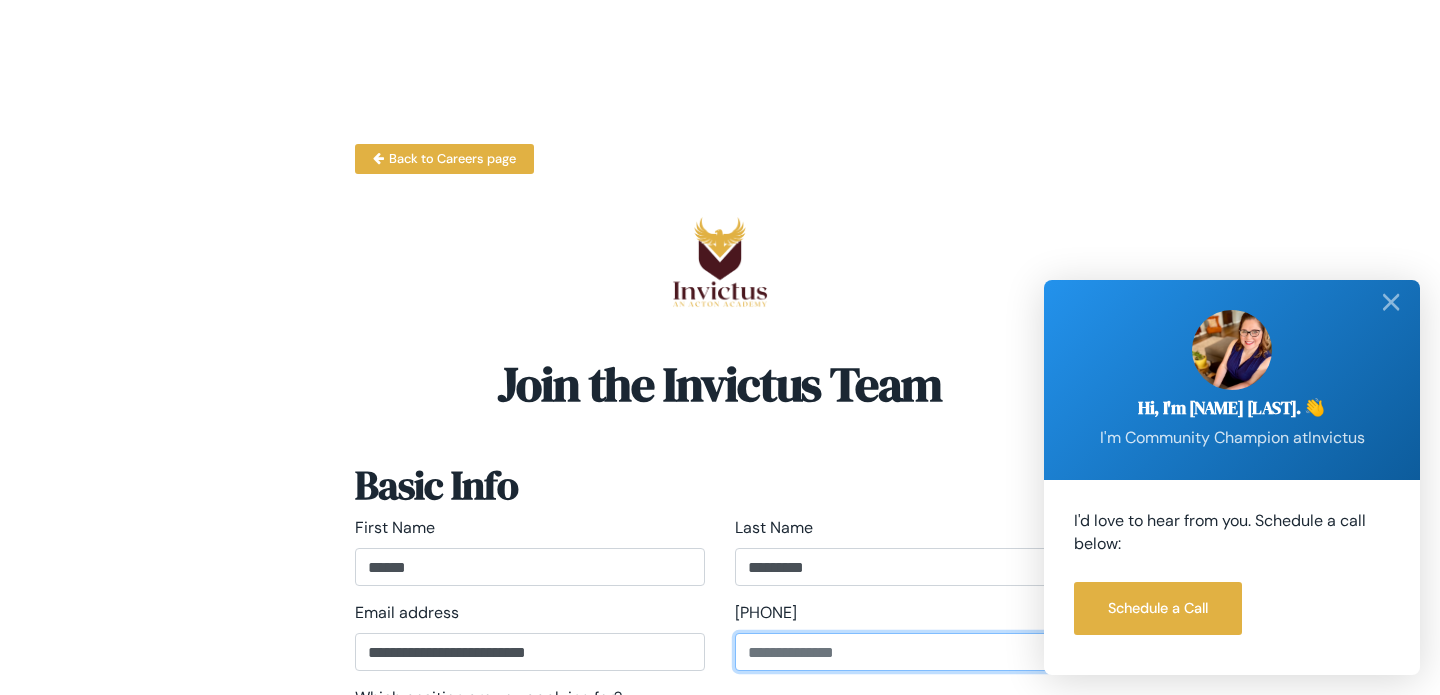 click at bounding box center (910, 652) 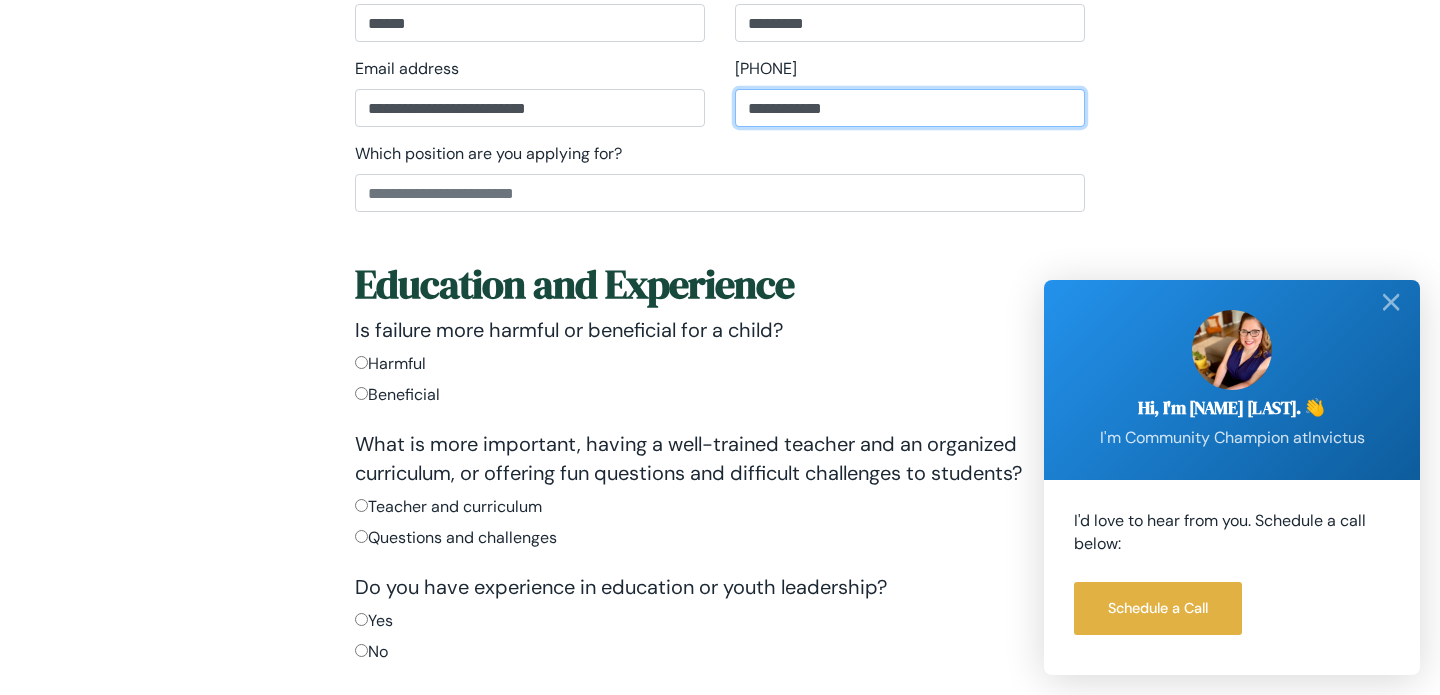 scroll, scrollTop: 556, scrollLeft: 0, axis: vertical 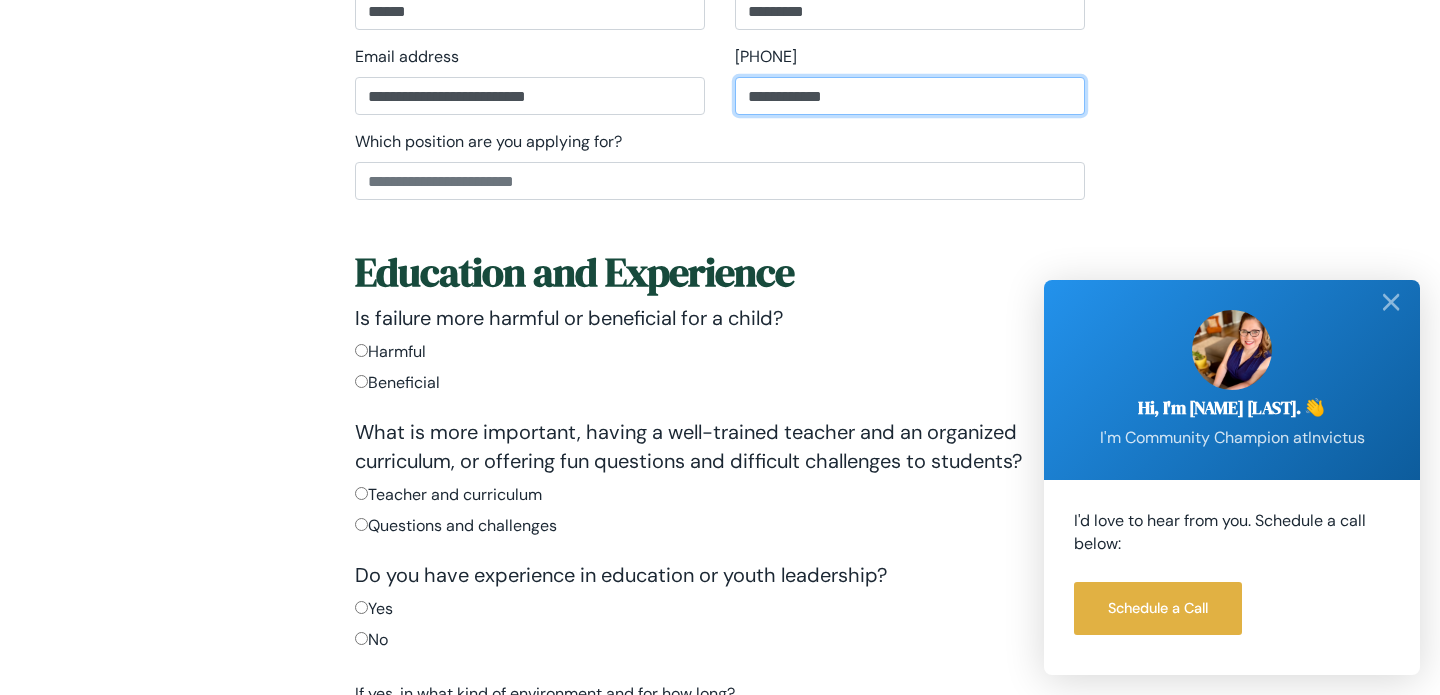 type on "**********" 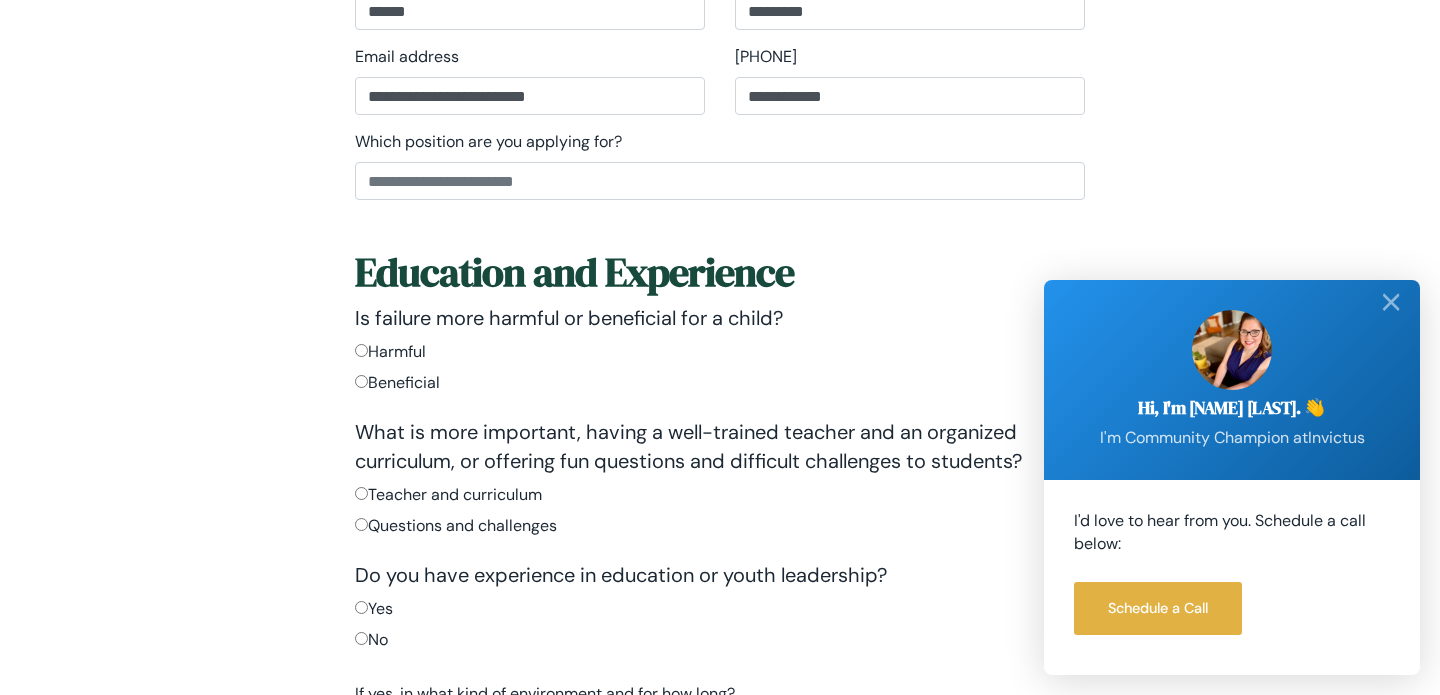 click on "Beneficial" at bounding box center (390, 352) 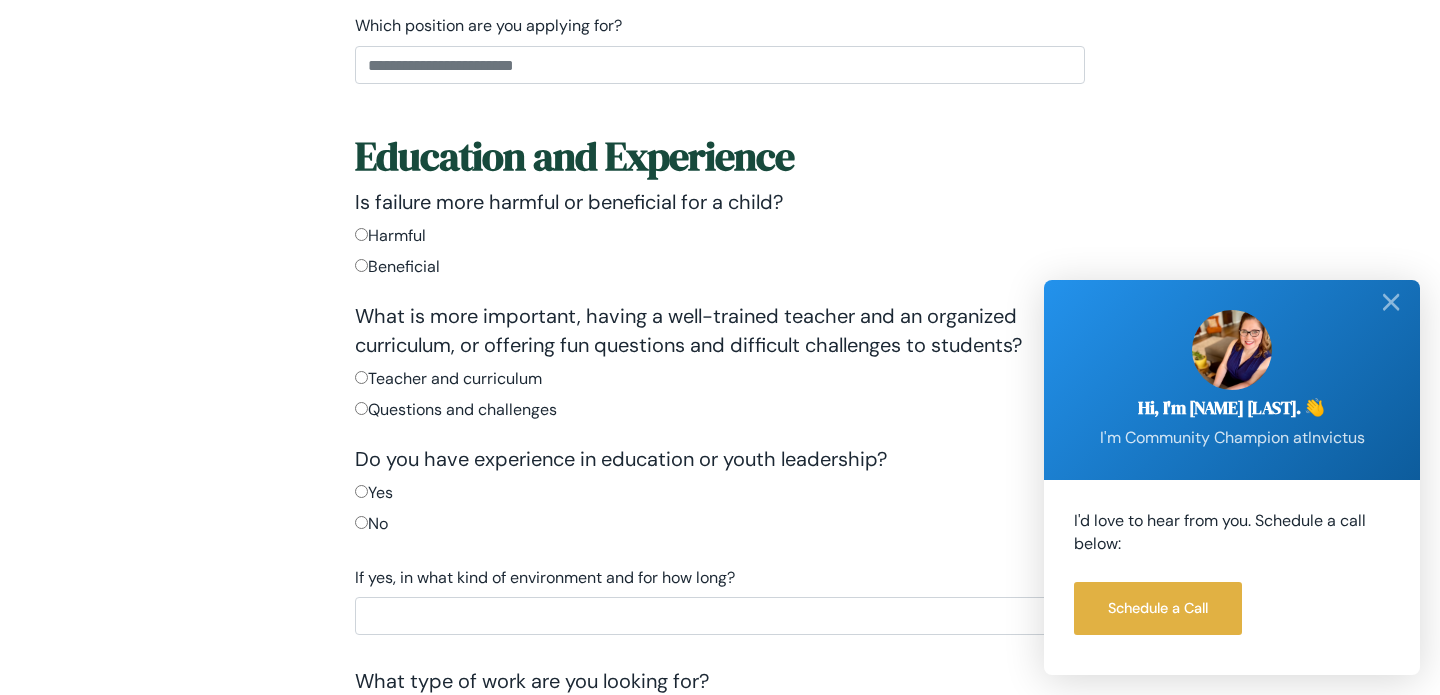 scroll, scrollTop: 678, scrollLeft: 0, axis: vertical 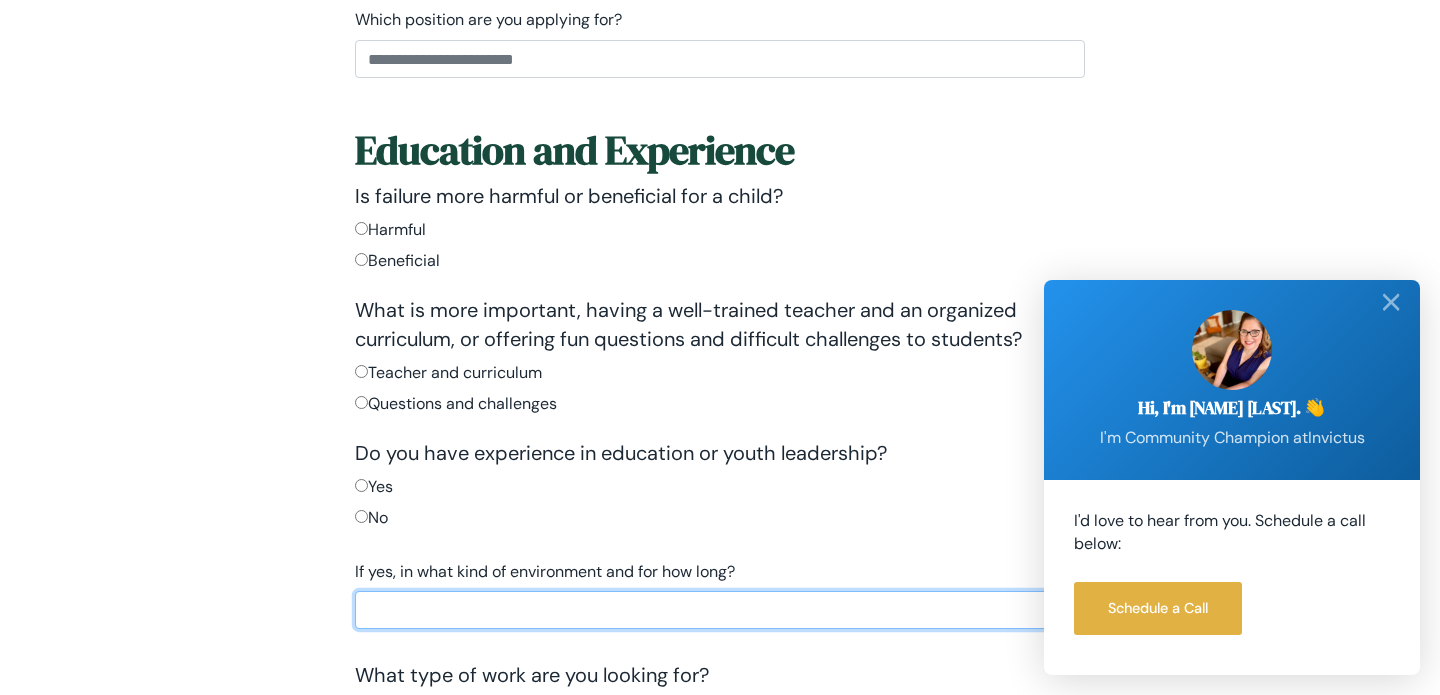 click at bounding box center (720, 610) 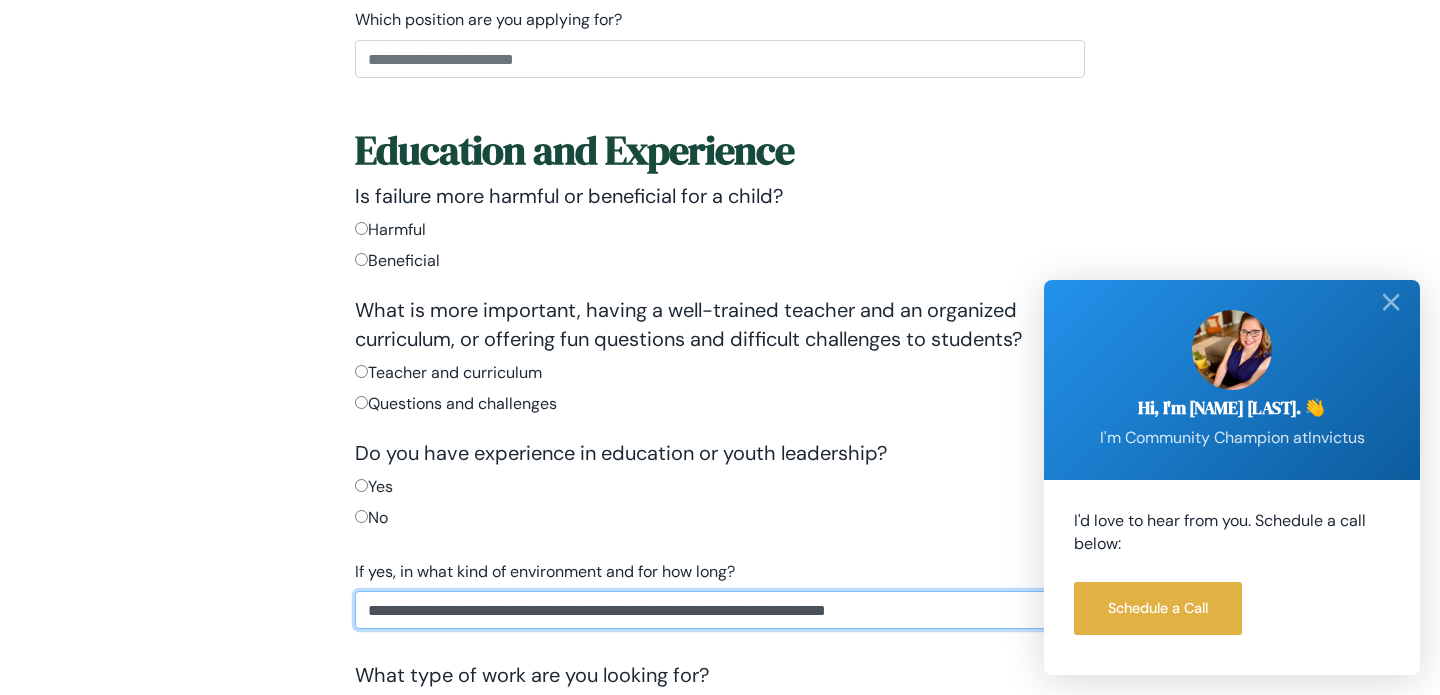 click on "**********" at bounding box center [720, 610] 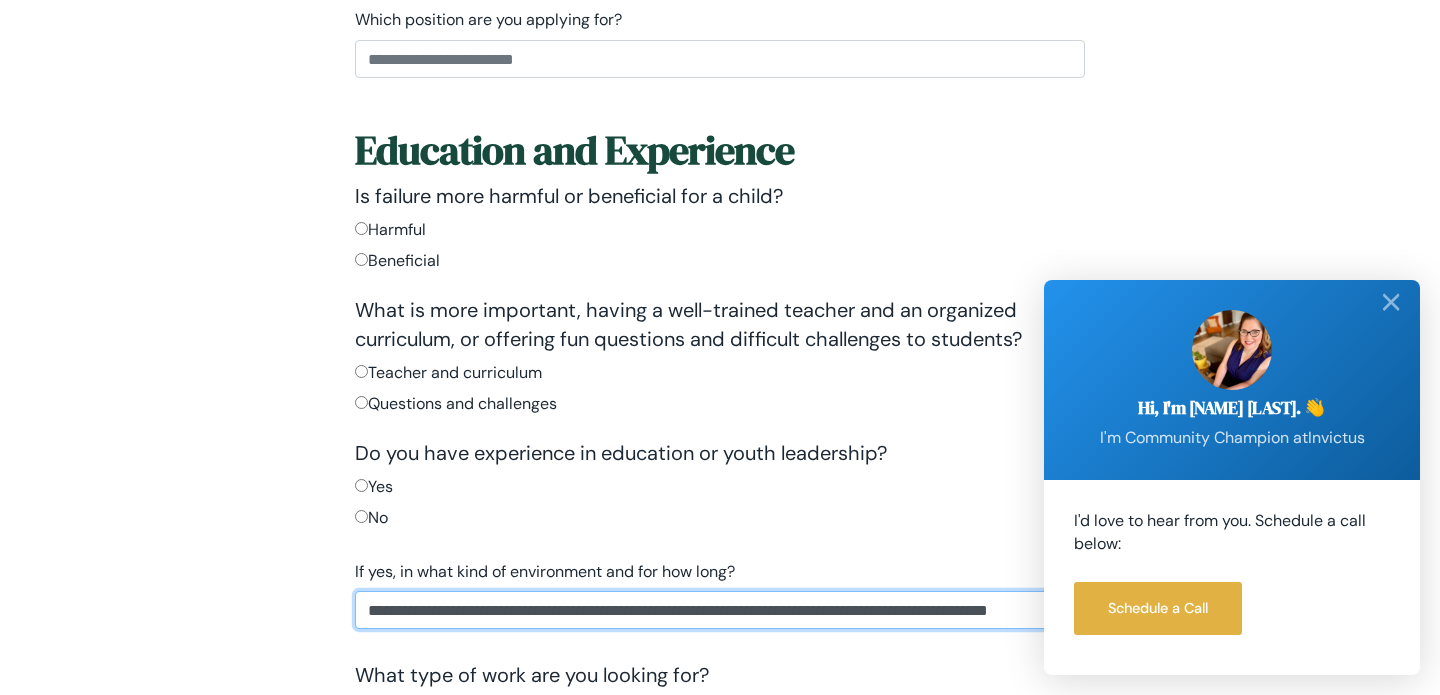 scroll, scrollTop: 0, scrollLeft: 50, axis: horizontal 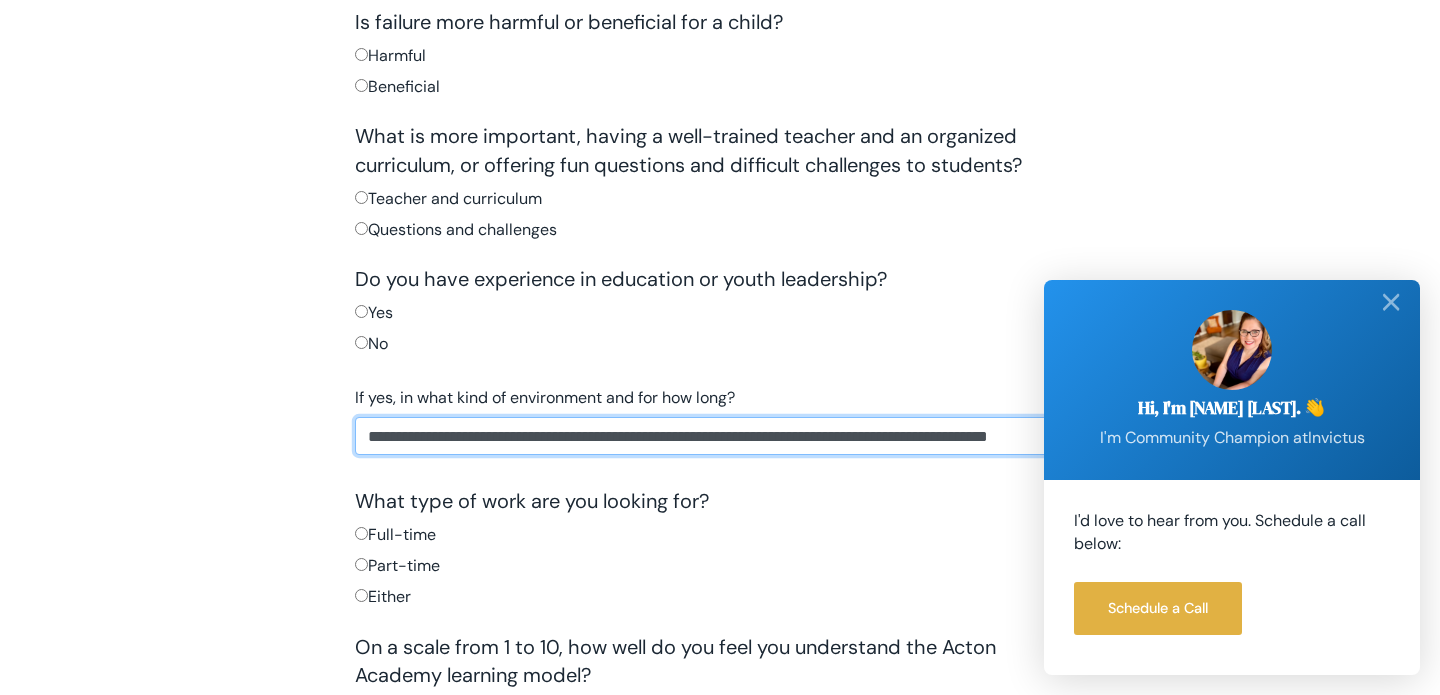 type on "**********" 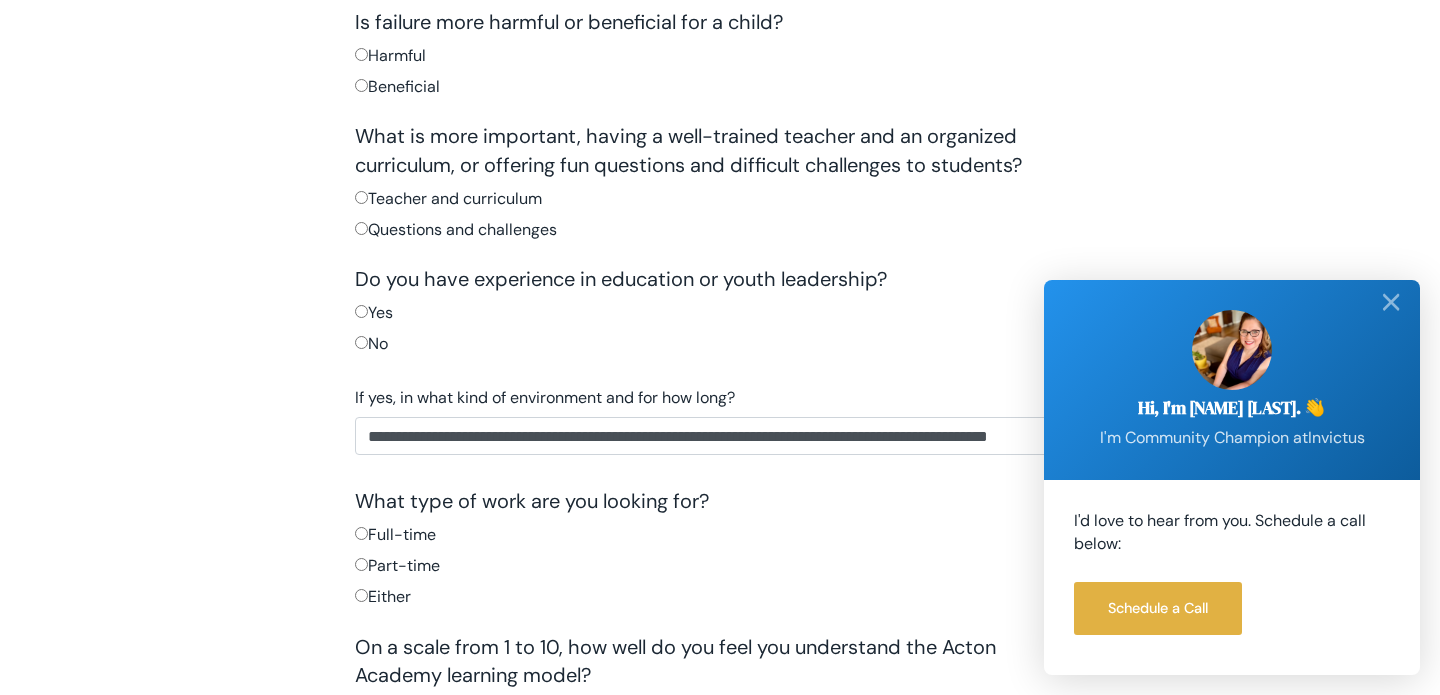 scroll, scrollTop: 0, scrollLeft: 0, axis: both 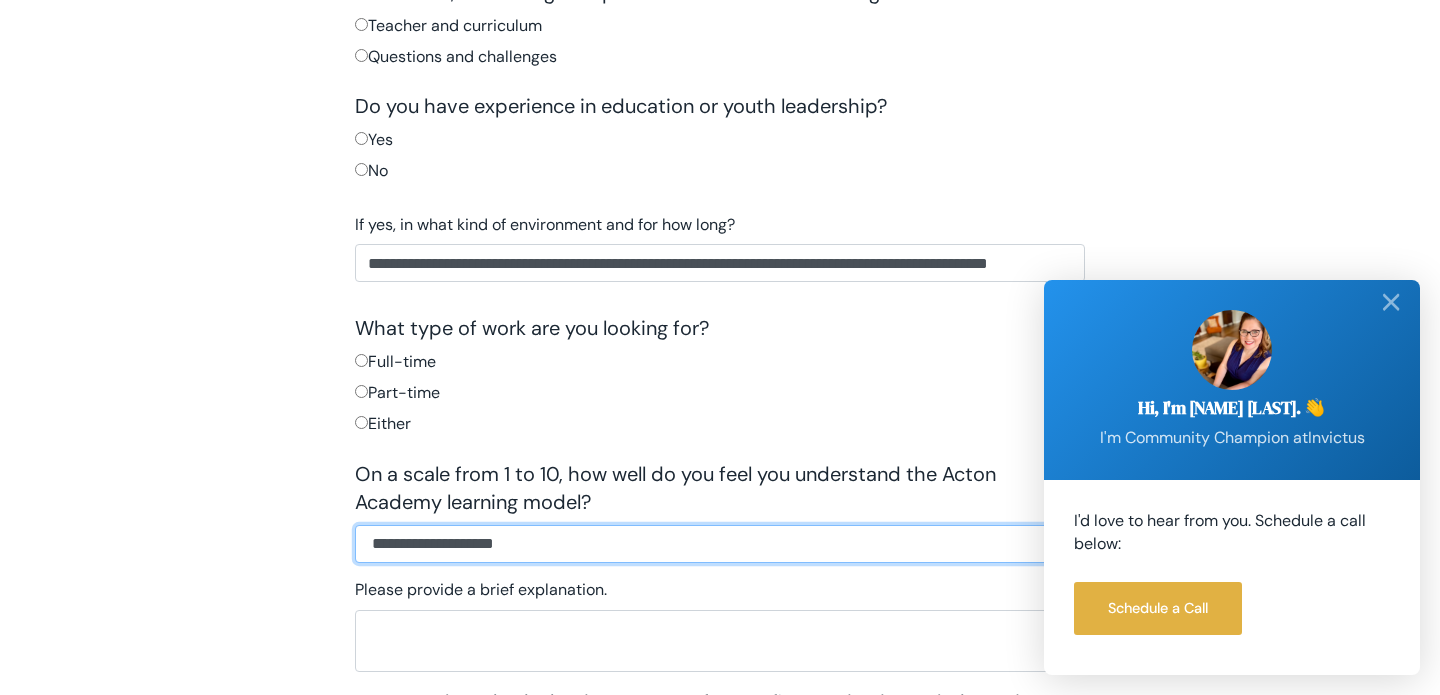 click on "**********" at bounding box center [720, 544] 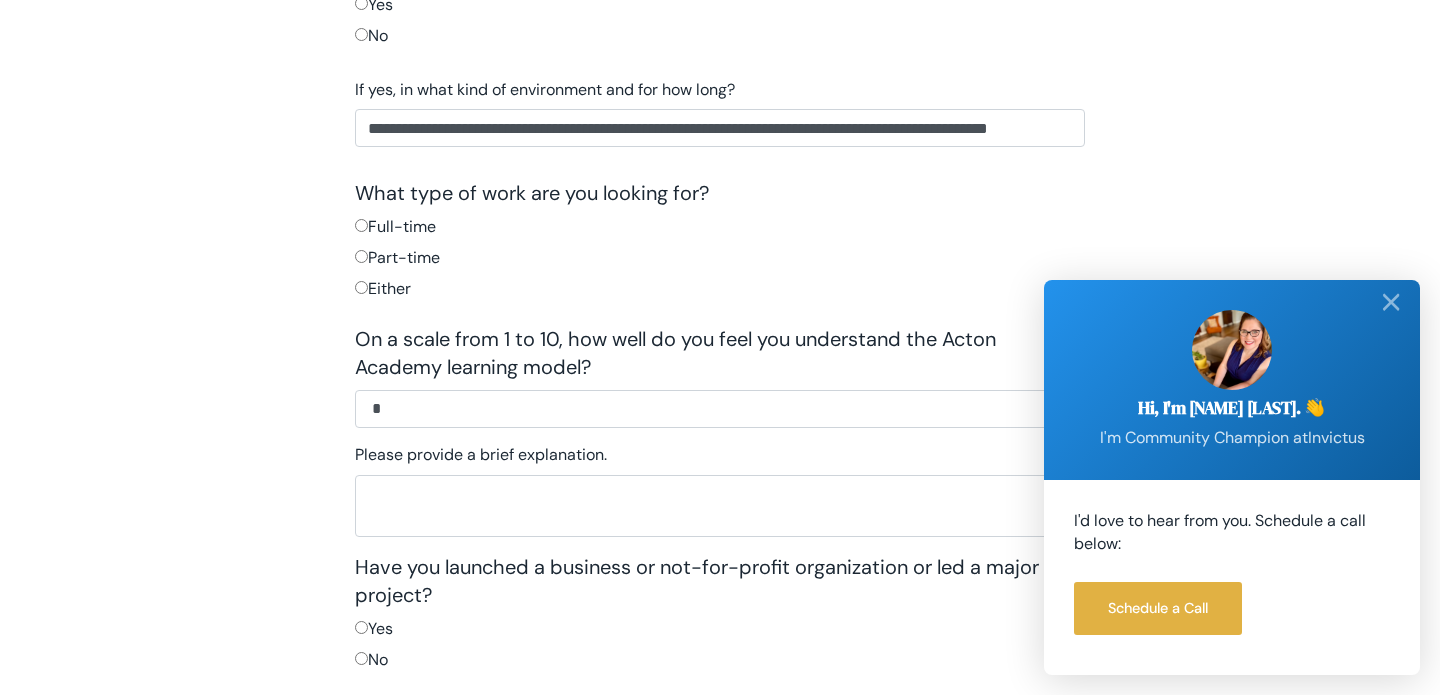 scroll, scrollTop: 1177, scrollLeft: 0, axis: vertical 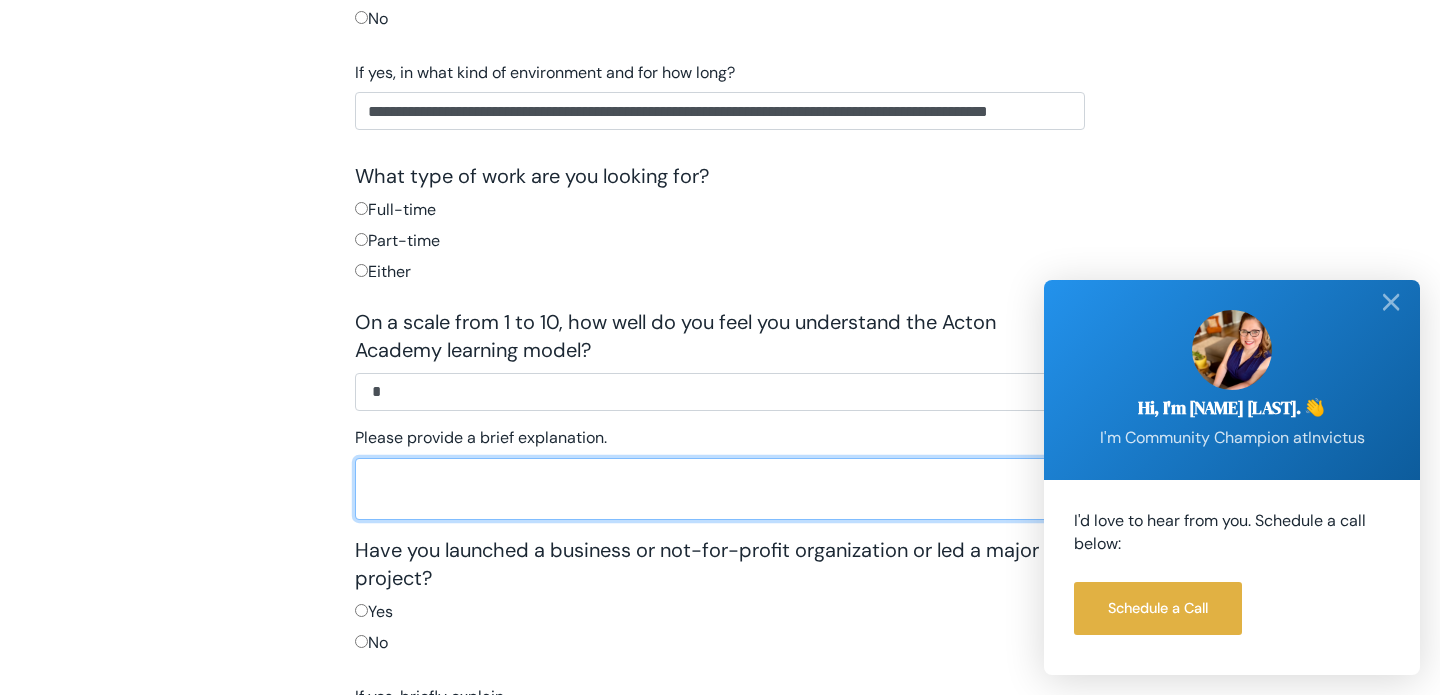 click at bounding box center (720, 489) 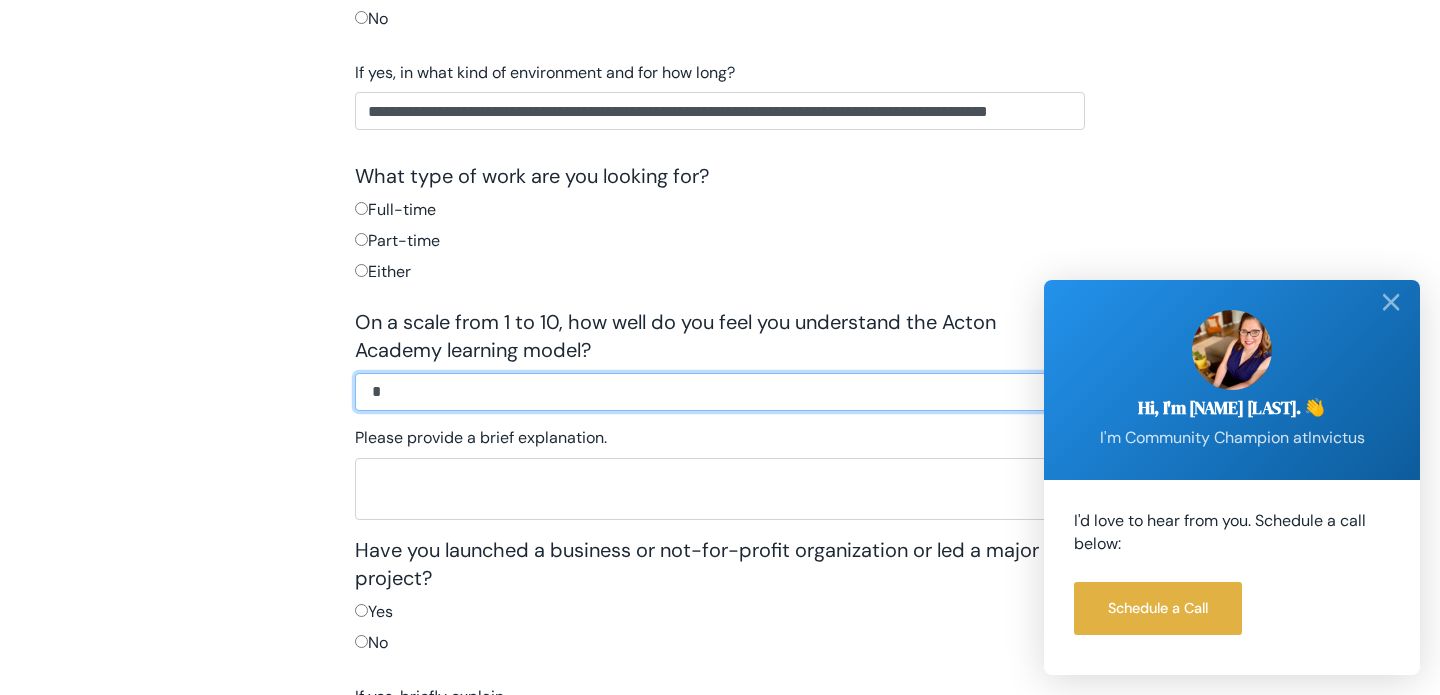 click on "**********" at bounding box center [720, 392] 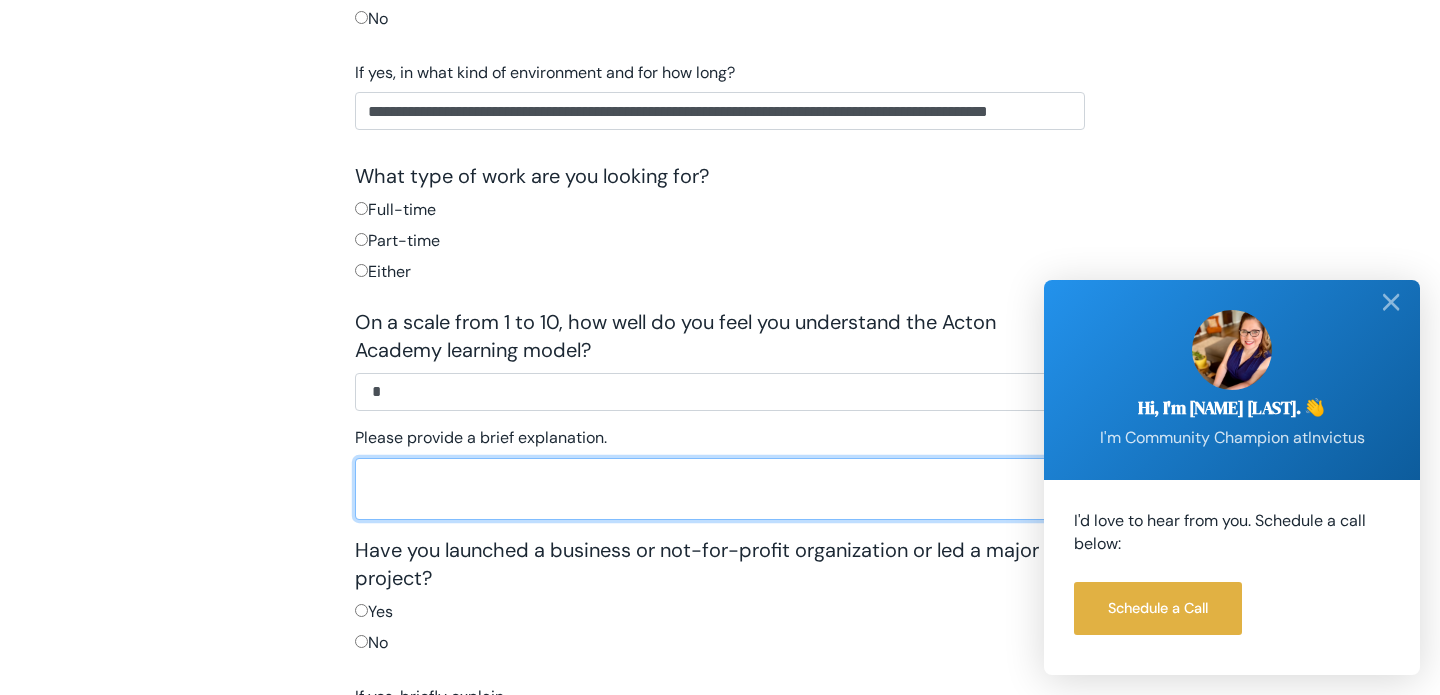 click at bounding box center (720, 489) 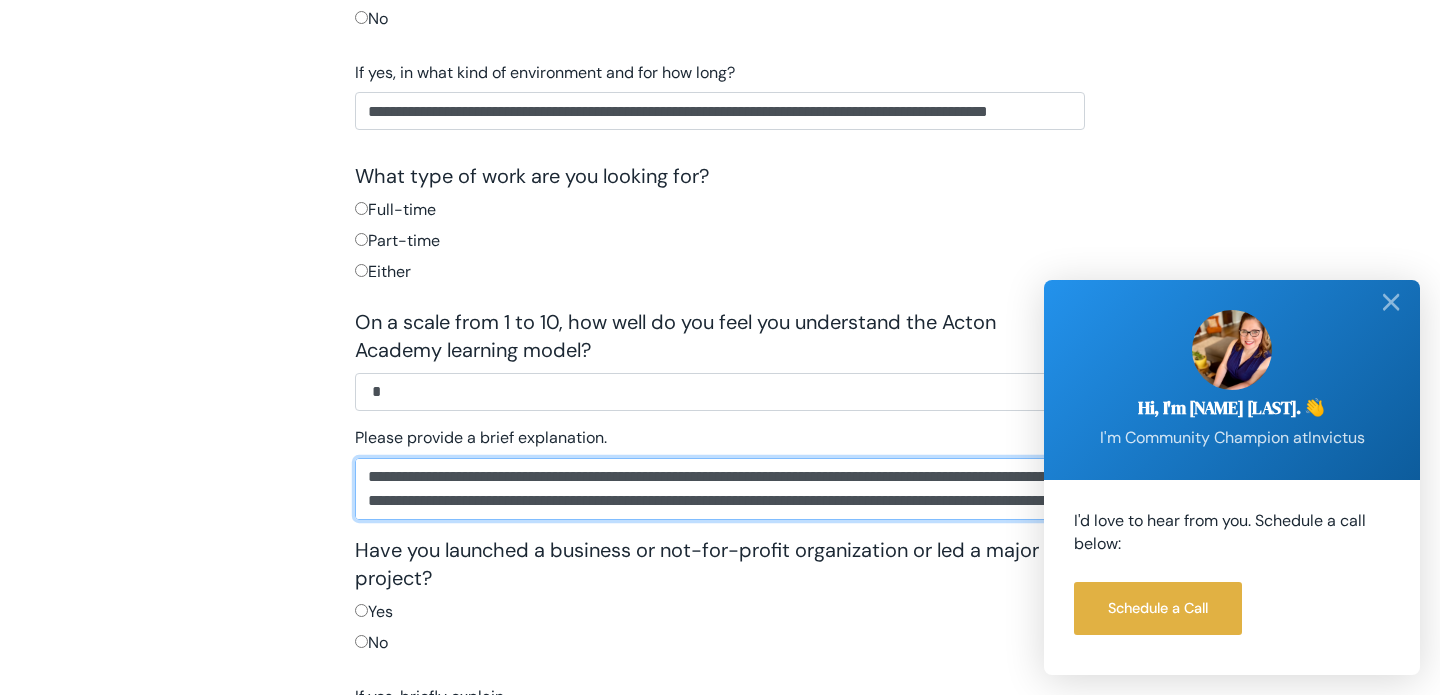 scroll, scrollTop: 0, scrollLeft: 0, axis: both 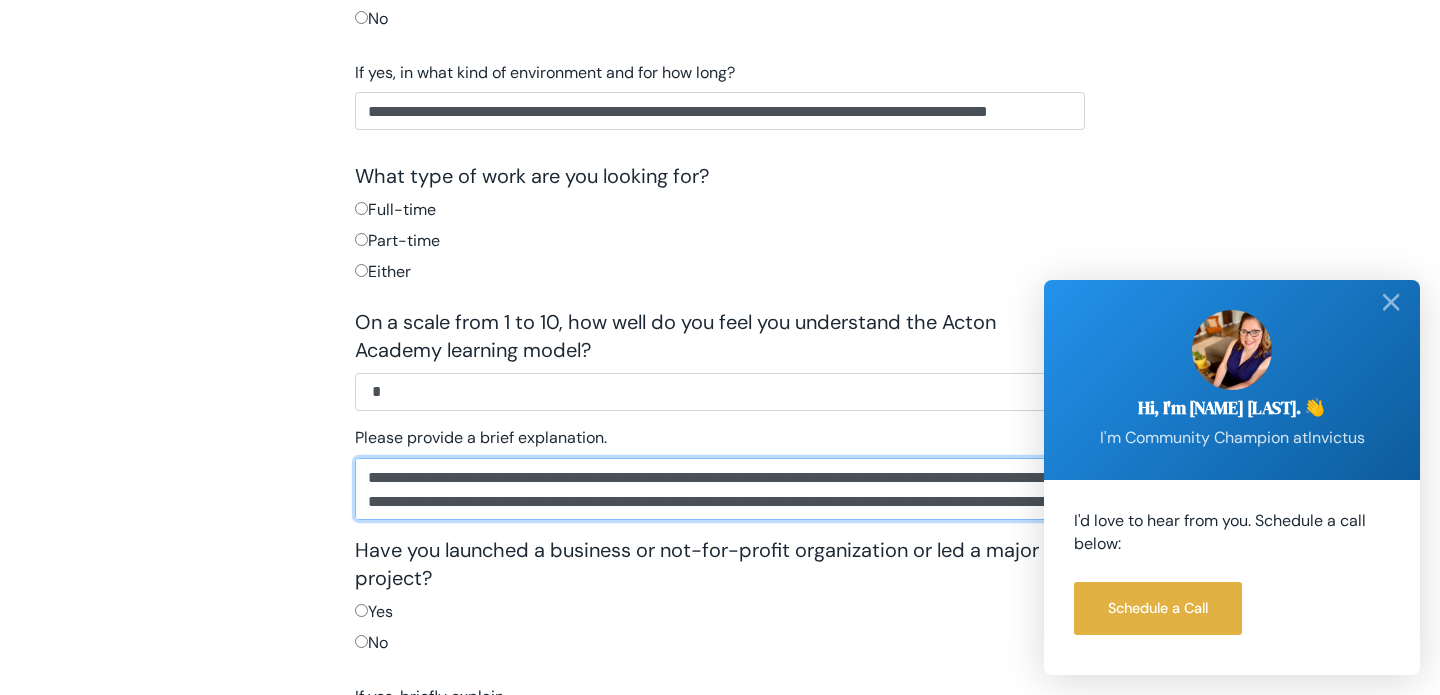 click on "**********" at bounding box center (720, 489) 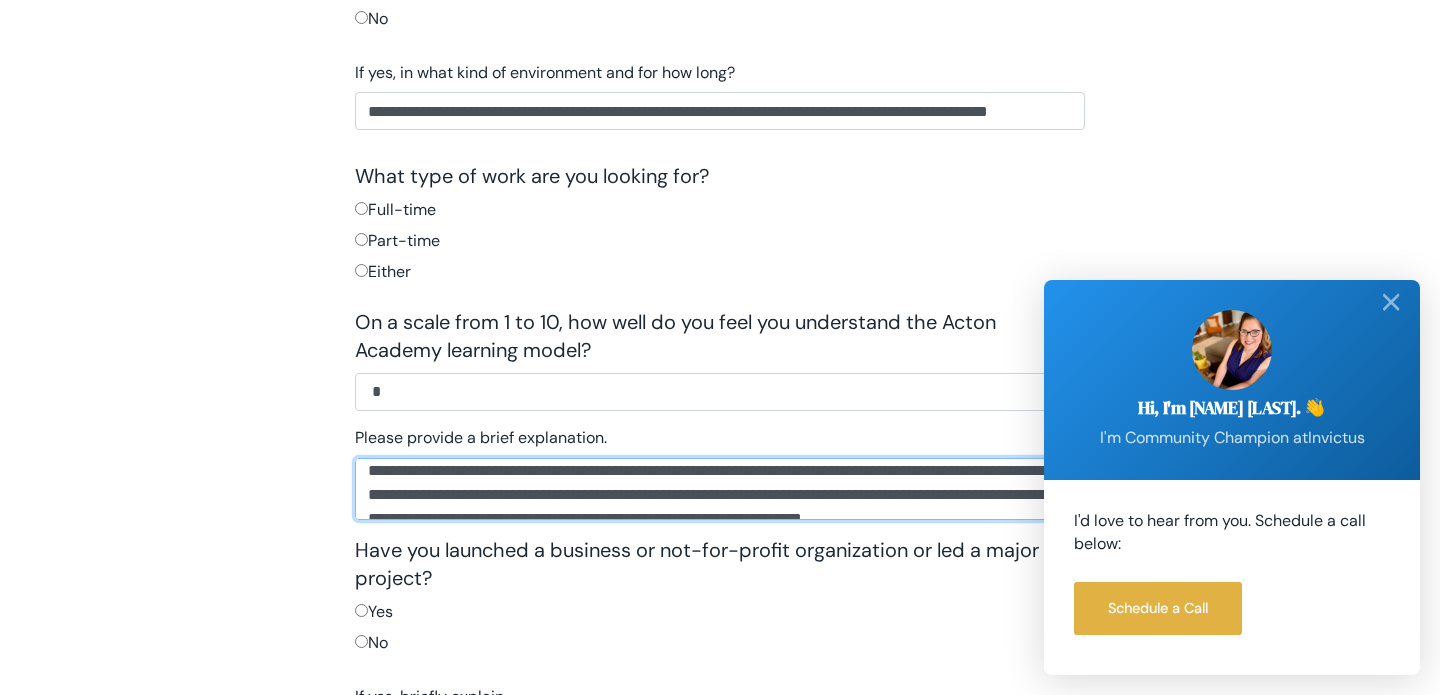 scroll, scrollTop: 56, scrollLeft: 0, axis: vertical 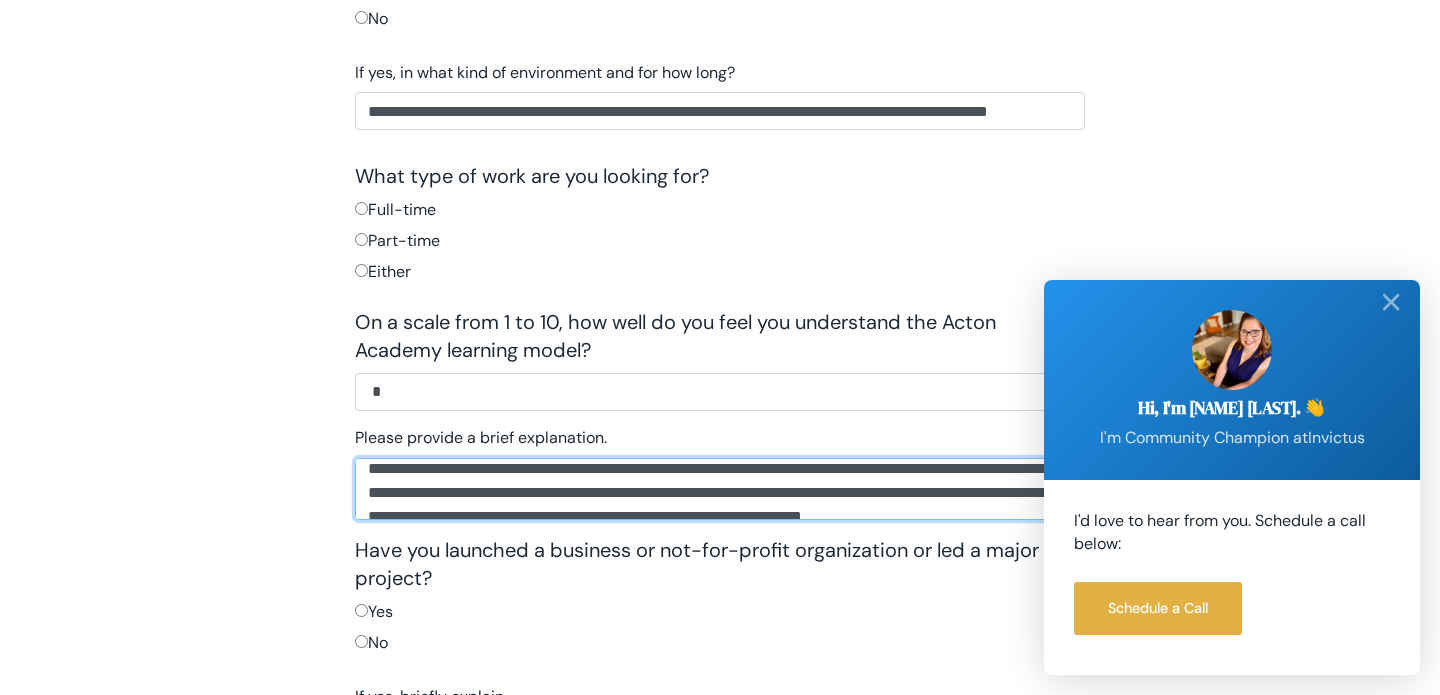 click on "**********" at bounding box center [720, 489] 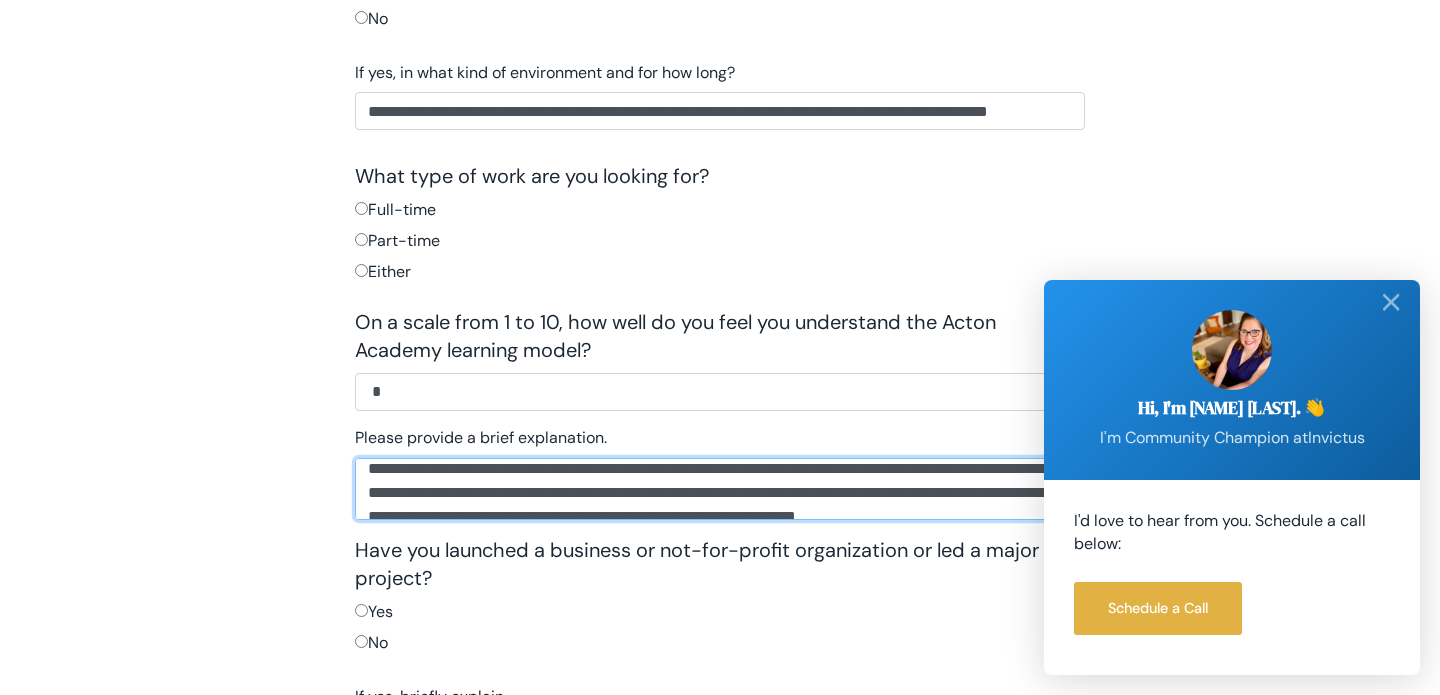 scroll, scrollTop: 55, scrollLeft: 0, axis: vertical 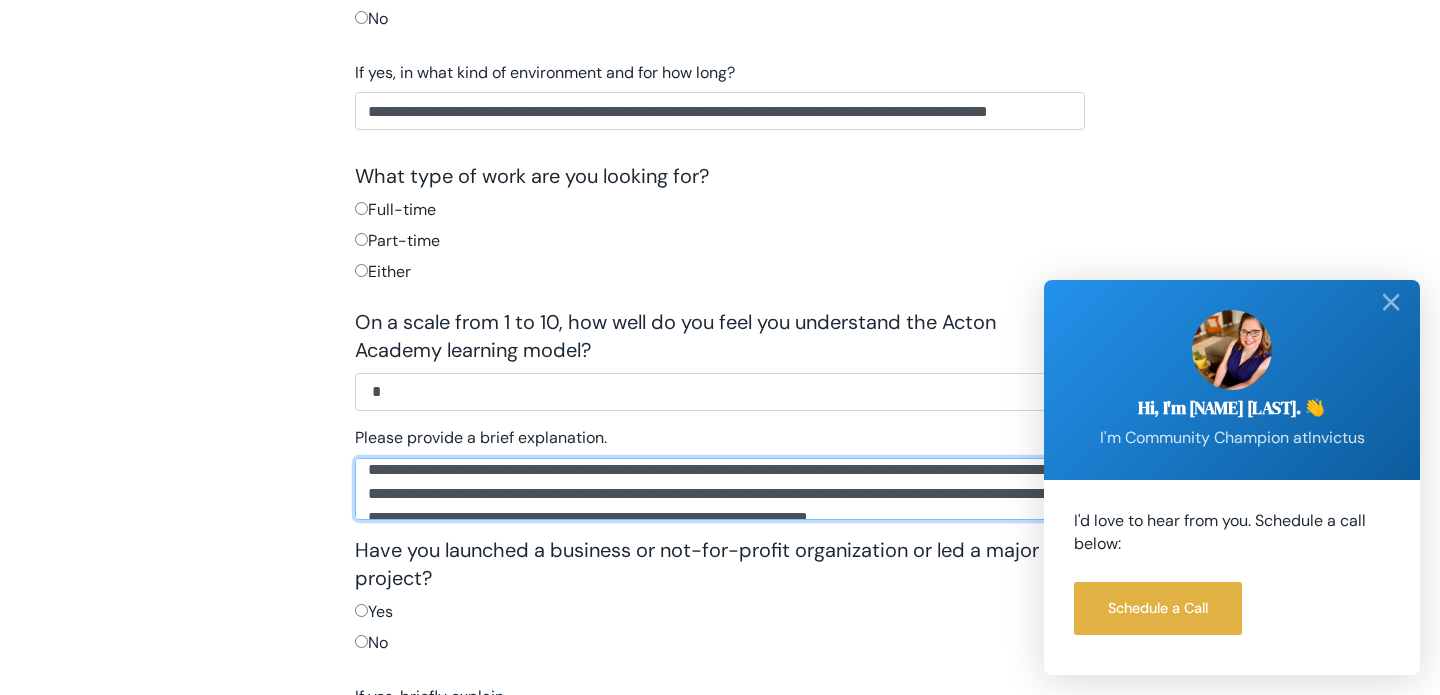 click on "**********" at bounding box center (720, 489) 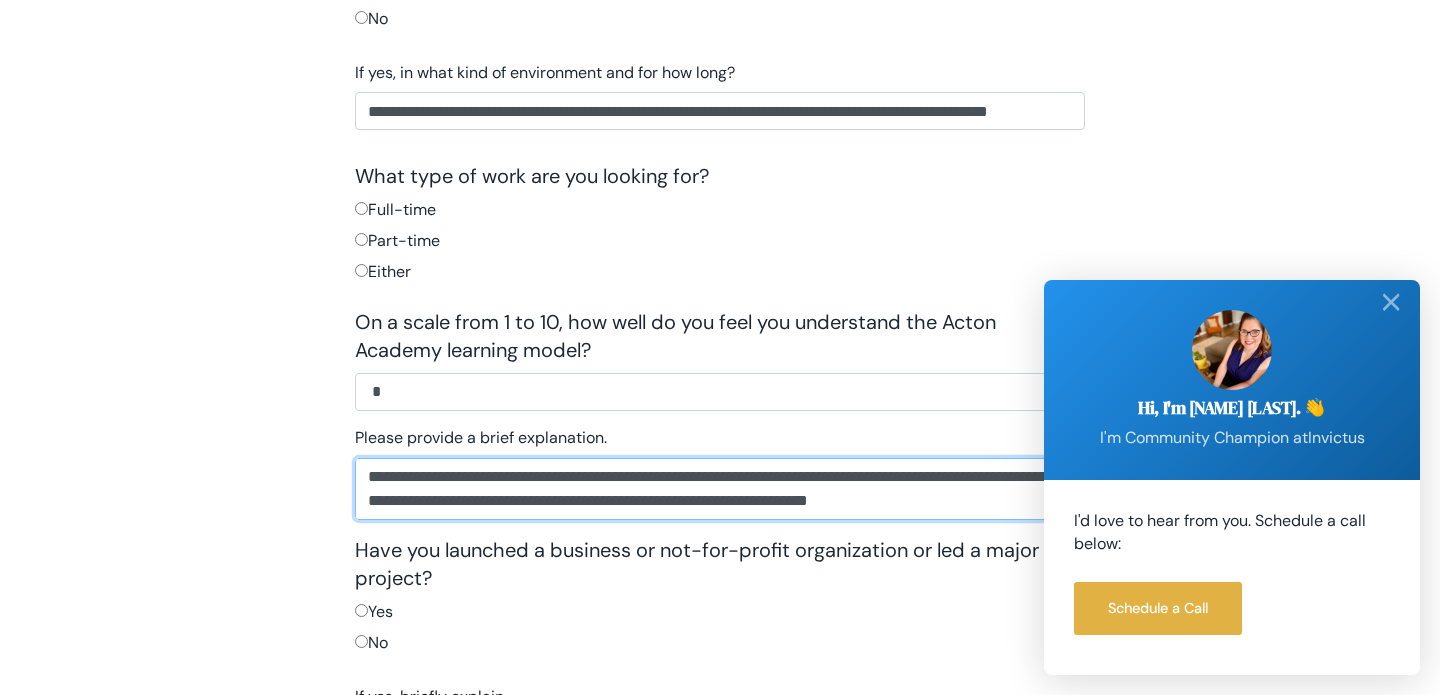 scroll, scrollTop: 96, scrollLeft: 0, axis: vertical 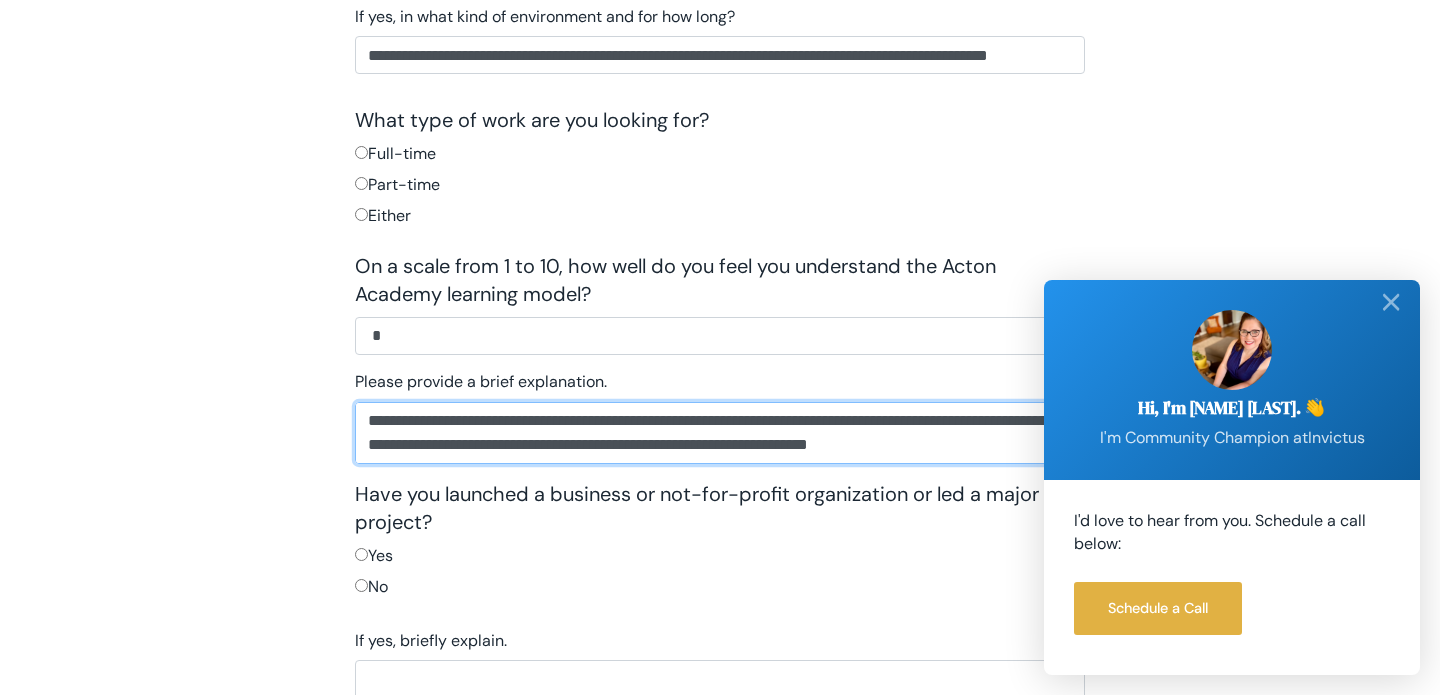 click on "**********" at bounding box center (720, 433) 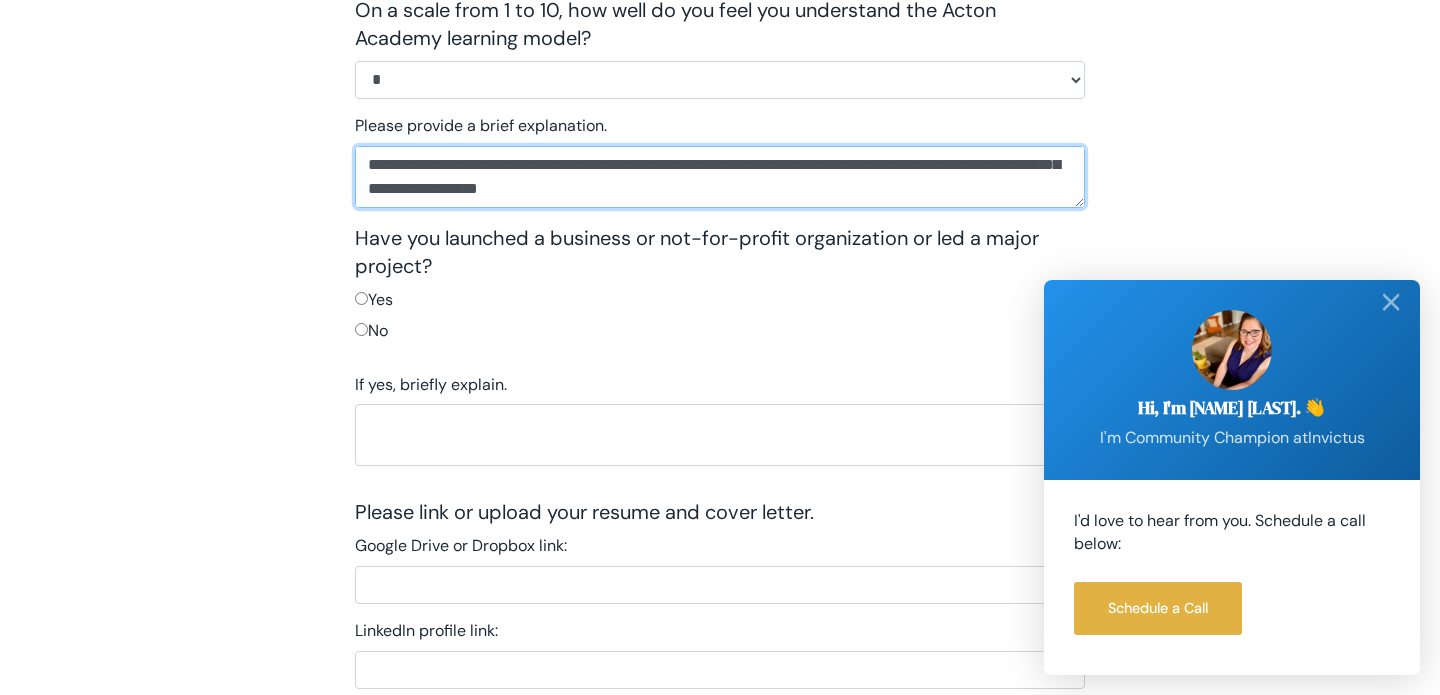 scroll, scrollTop: 1503, scrollLeft: 0, axis: vertical 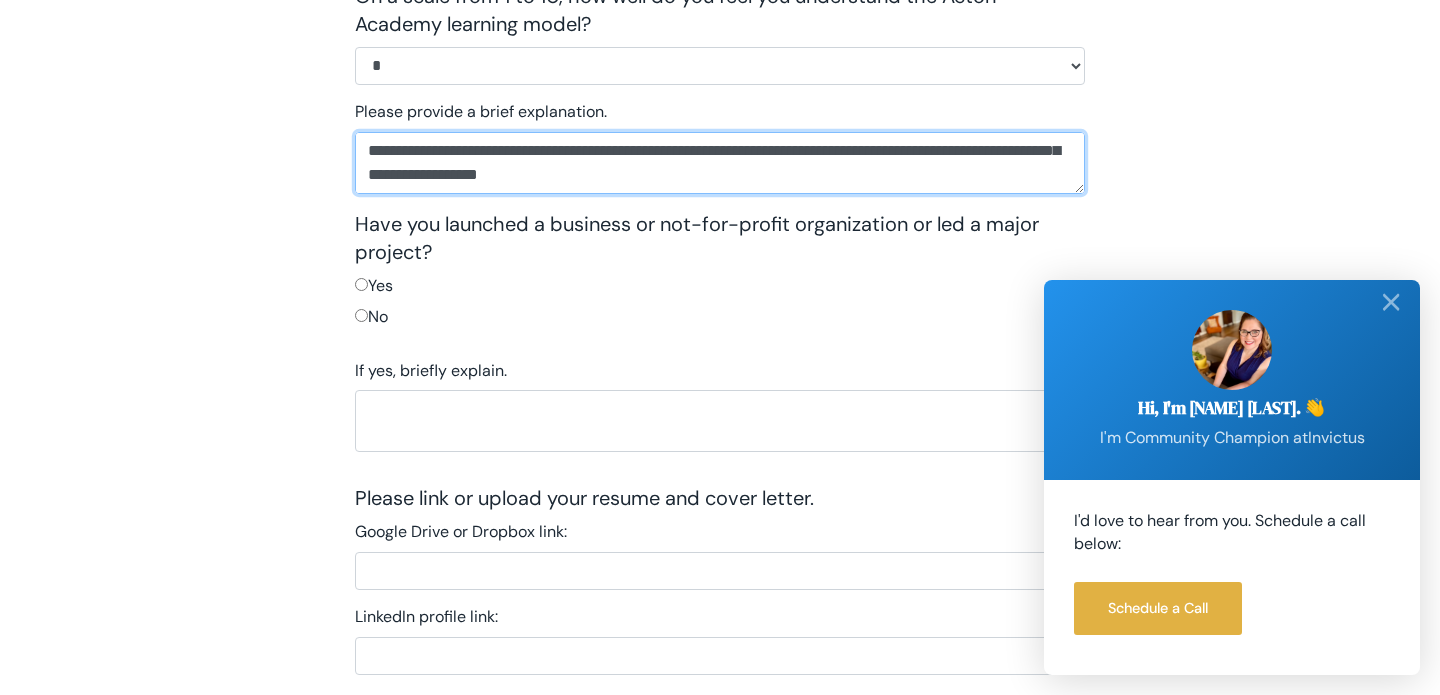 type on "**********" 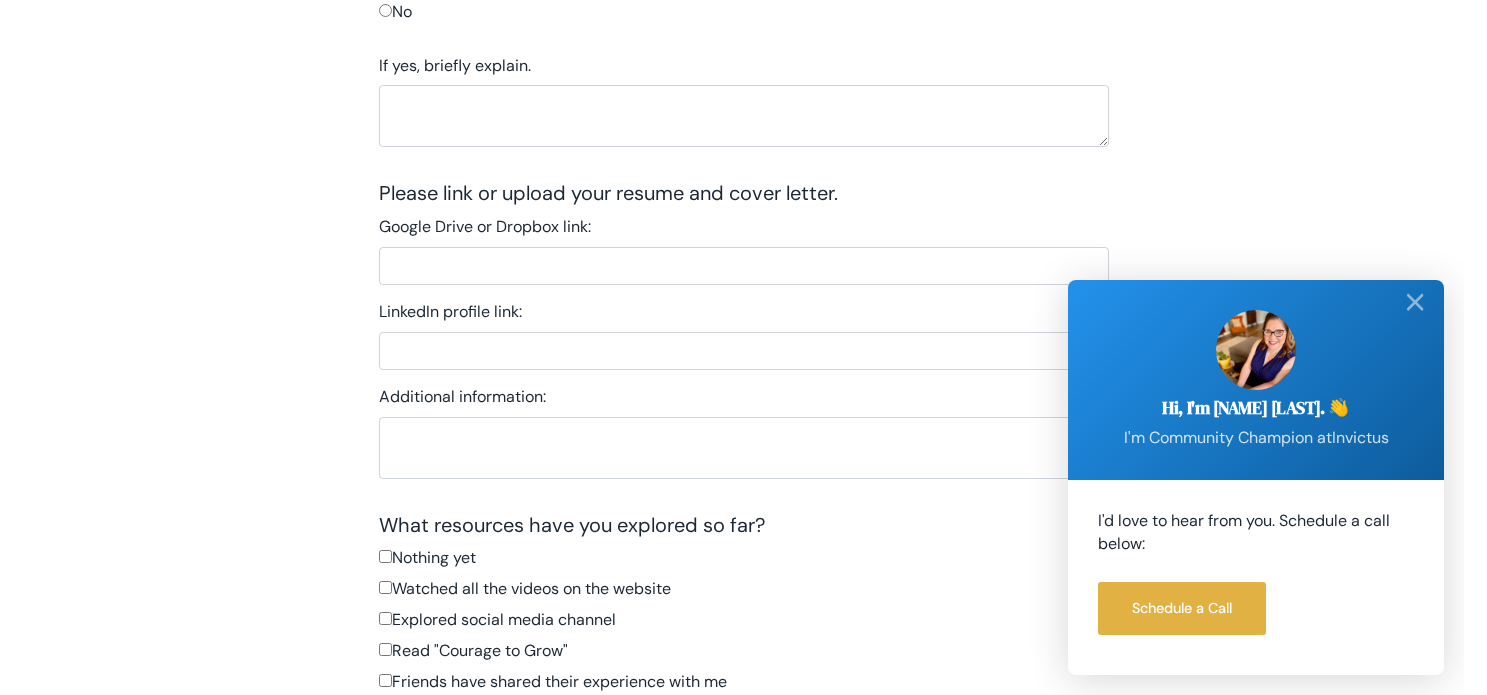 scroll, scrollTop: 1788, scrollLeft: 0, axis: vertical 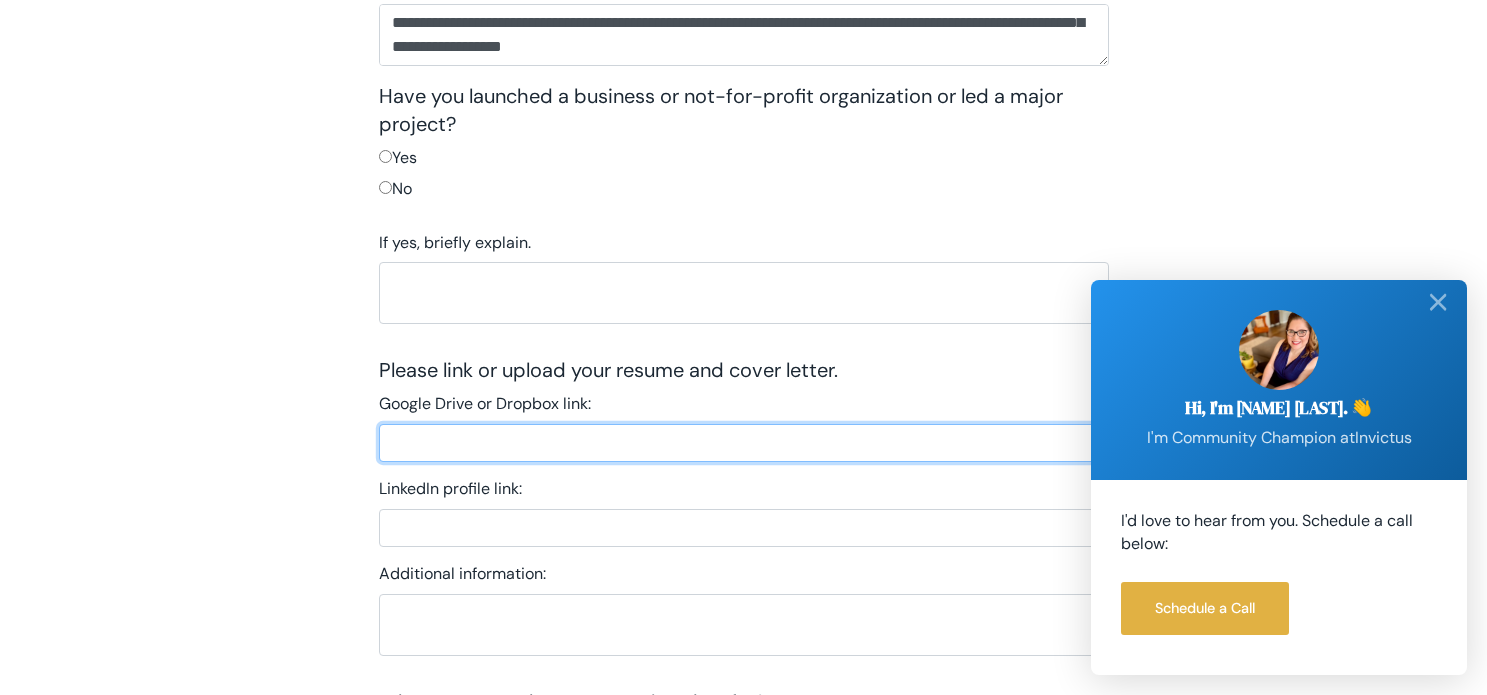 click at bounding box center (744, 443) 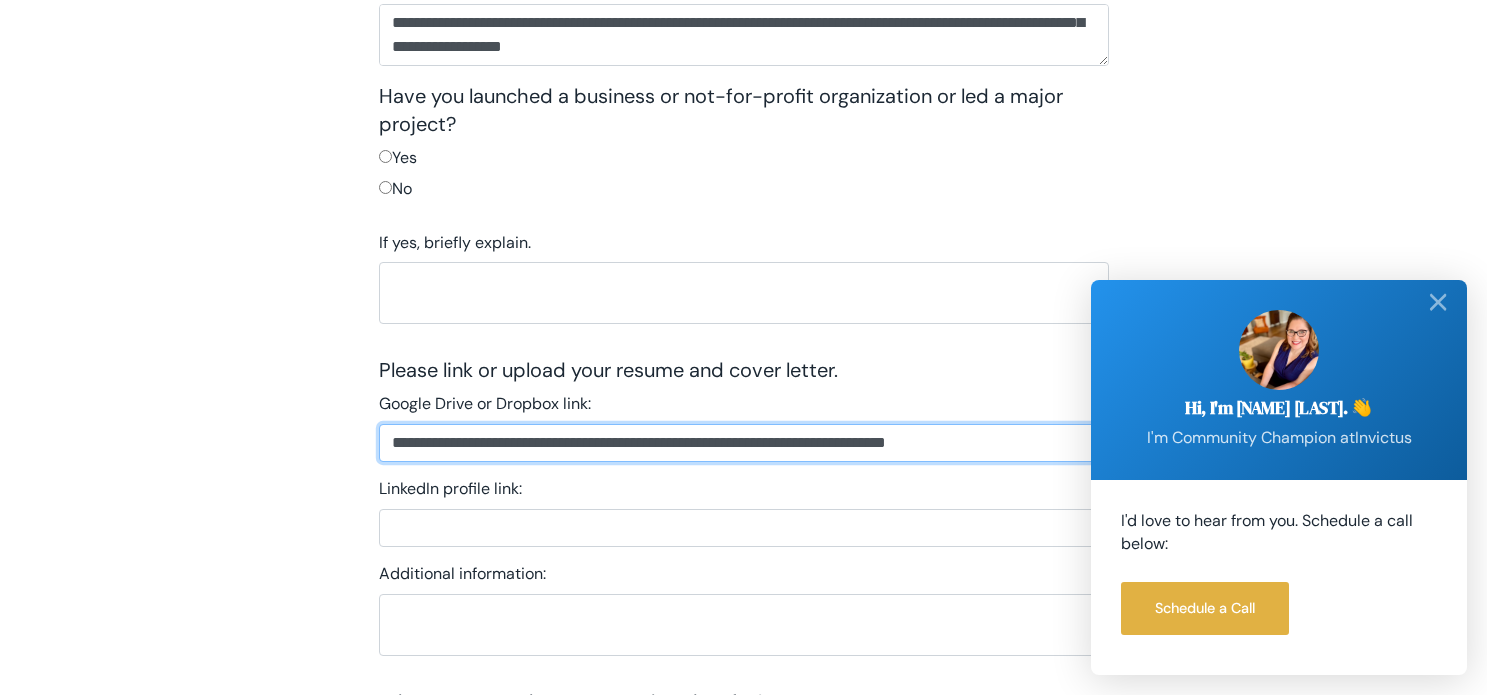 type on "**********" 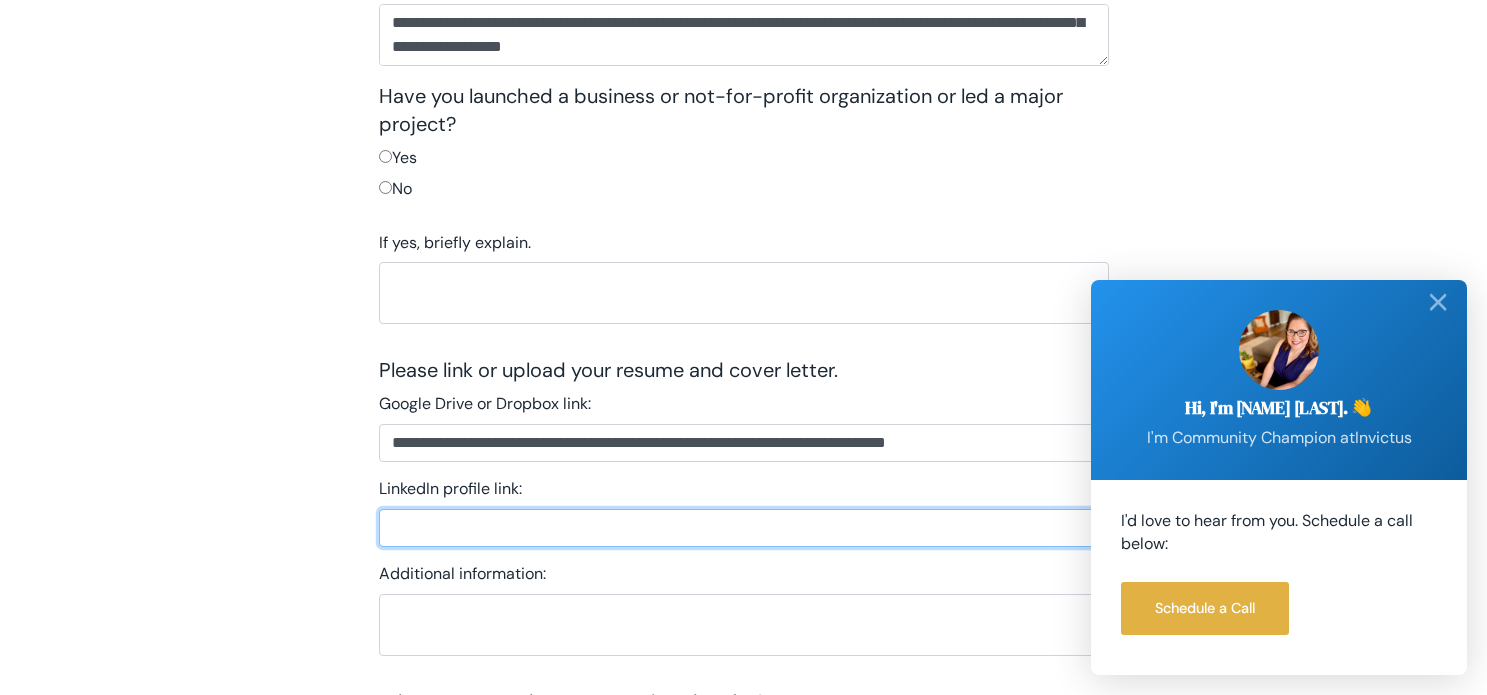 click at bounding box center [744, 528] 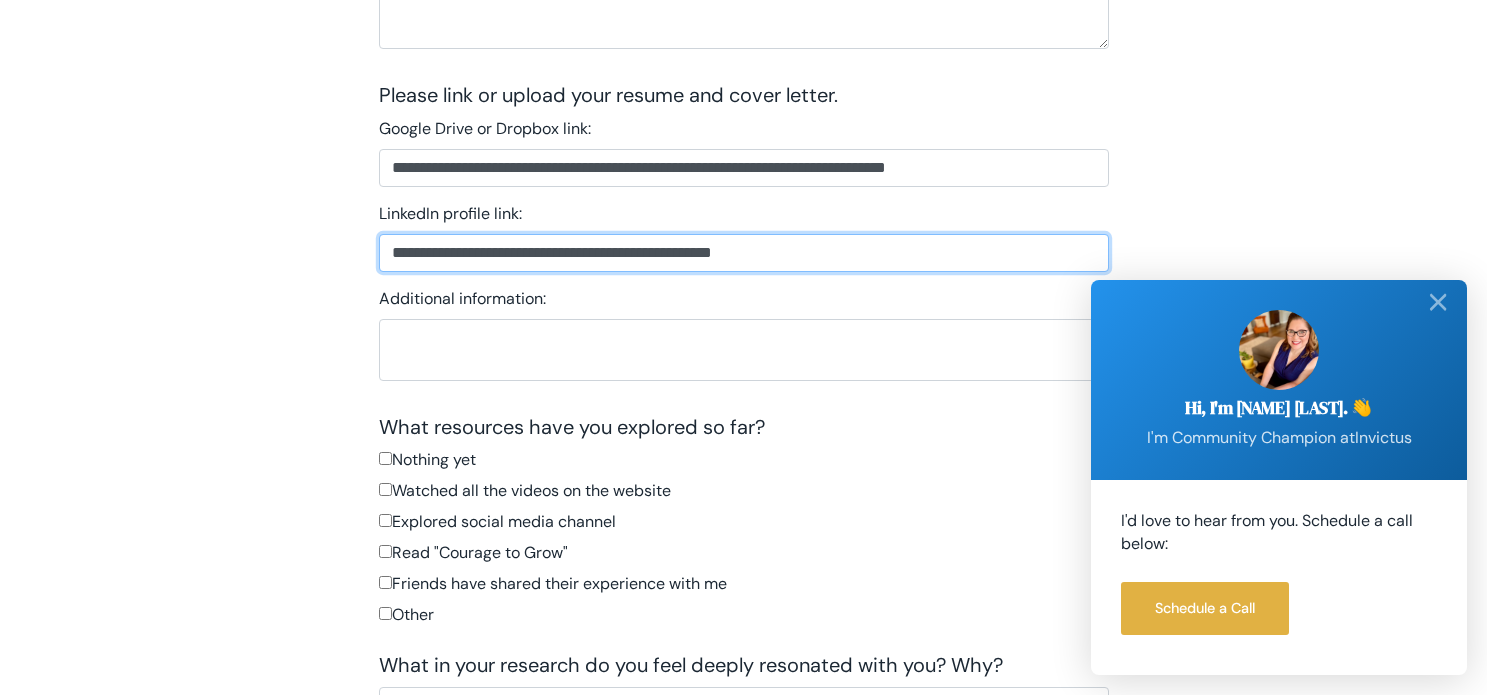 scroll, scrollTop: 1914, scrollLeft: 0, axis: vertical 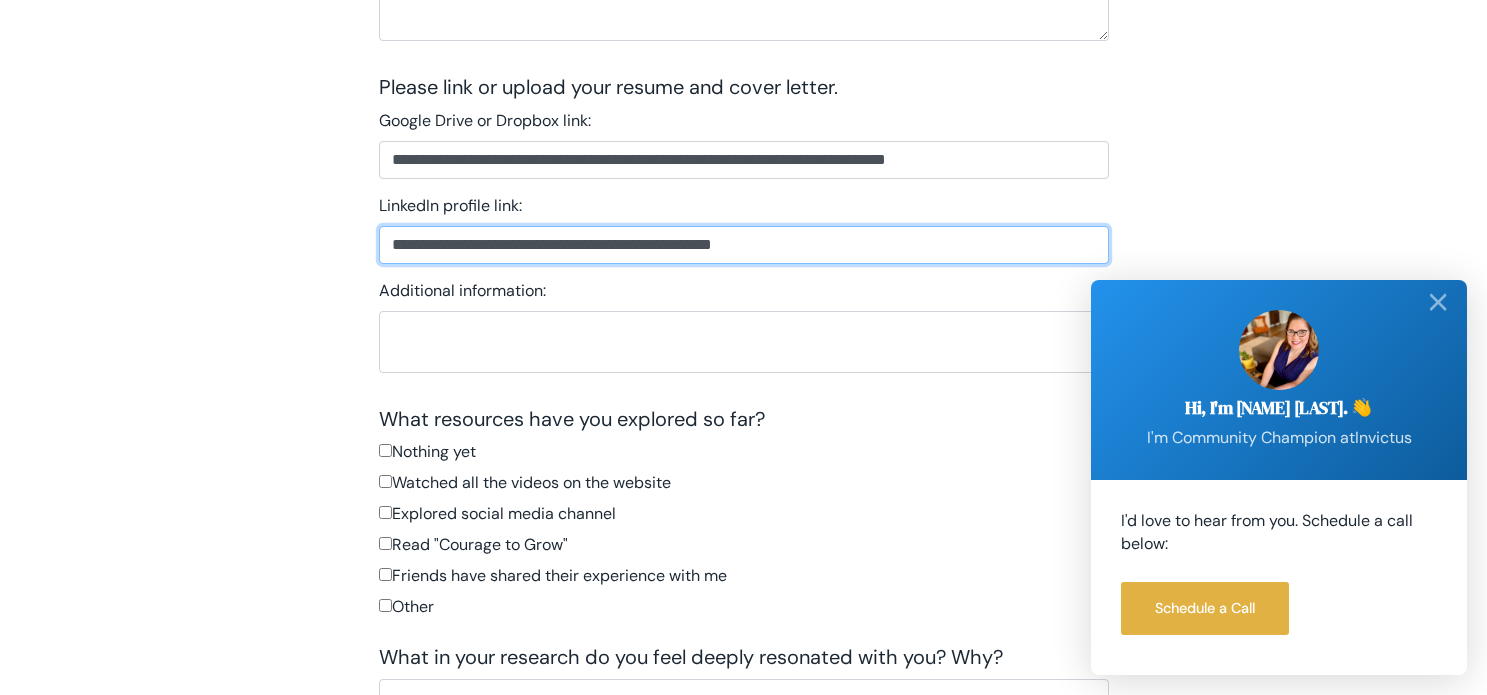type on "**********" 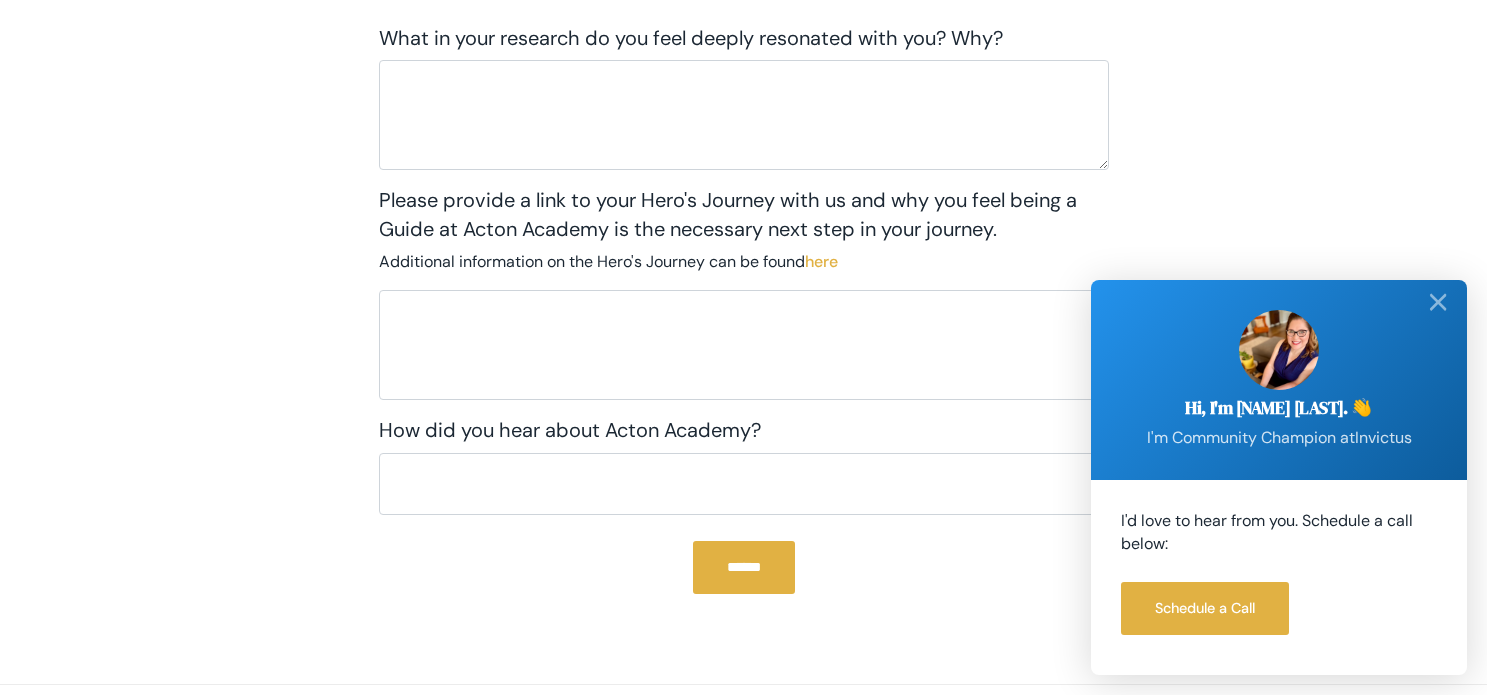 scroll, scrollTop: 2554, scrollLeft: 0, axis: vertical 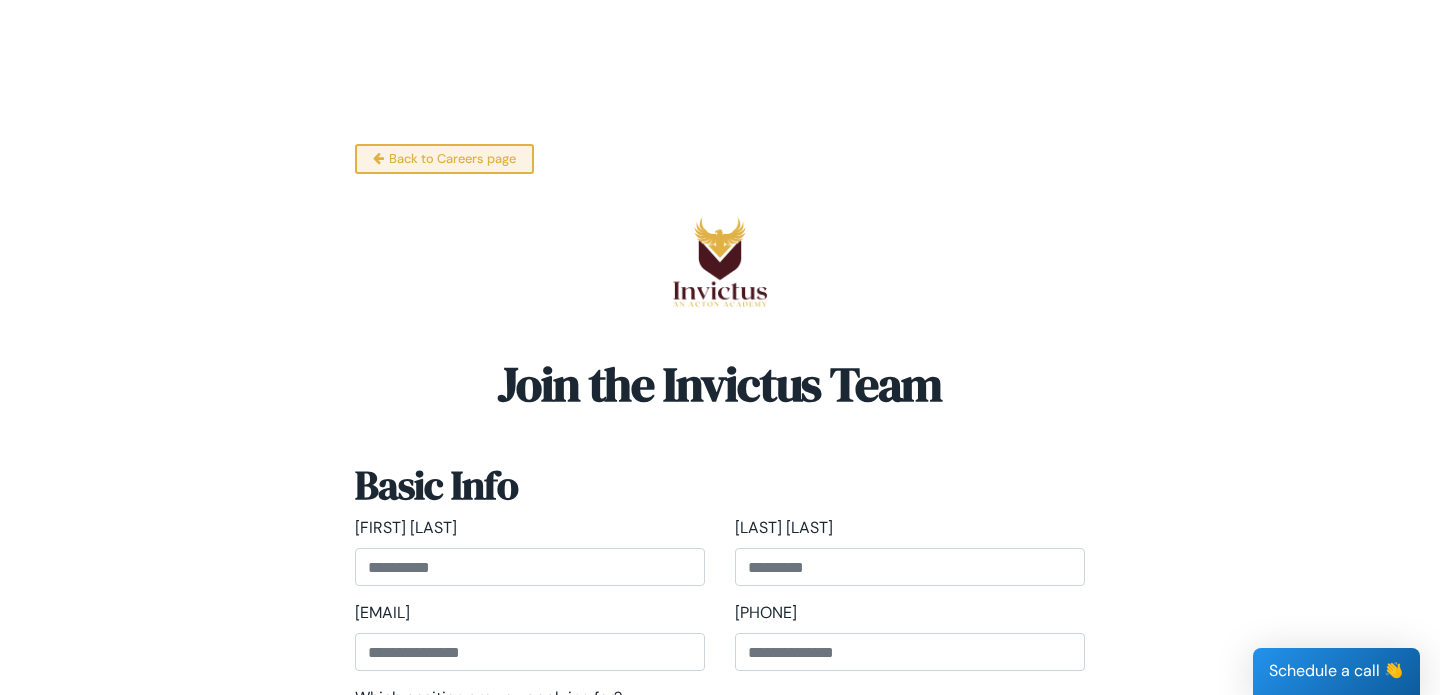 click on "Back to Careers
page" at bounding box center (444, 159) 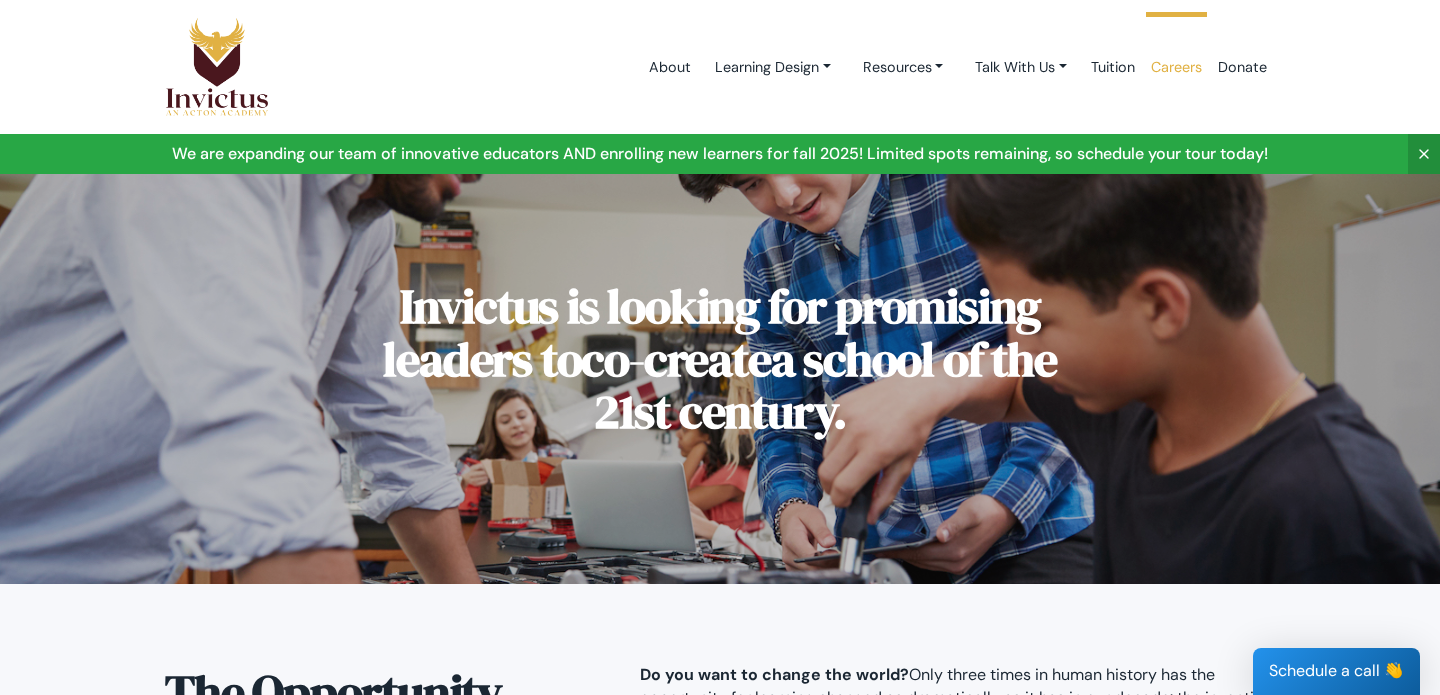 scroll, scrollTop: 0, scrollLeft: 0, axis: both 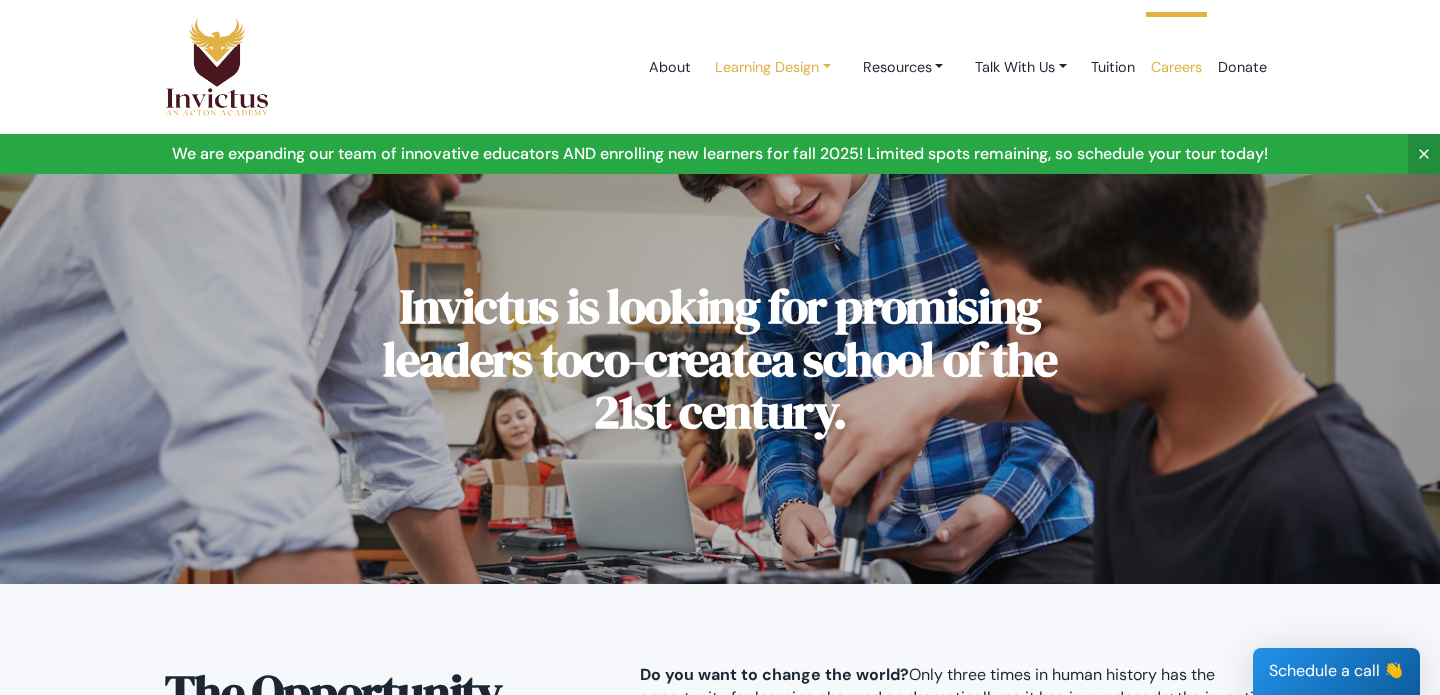 click on "Learning Design" at bounding box center (773, 67) 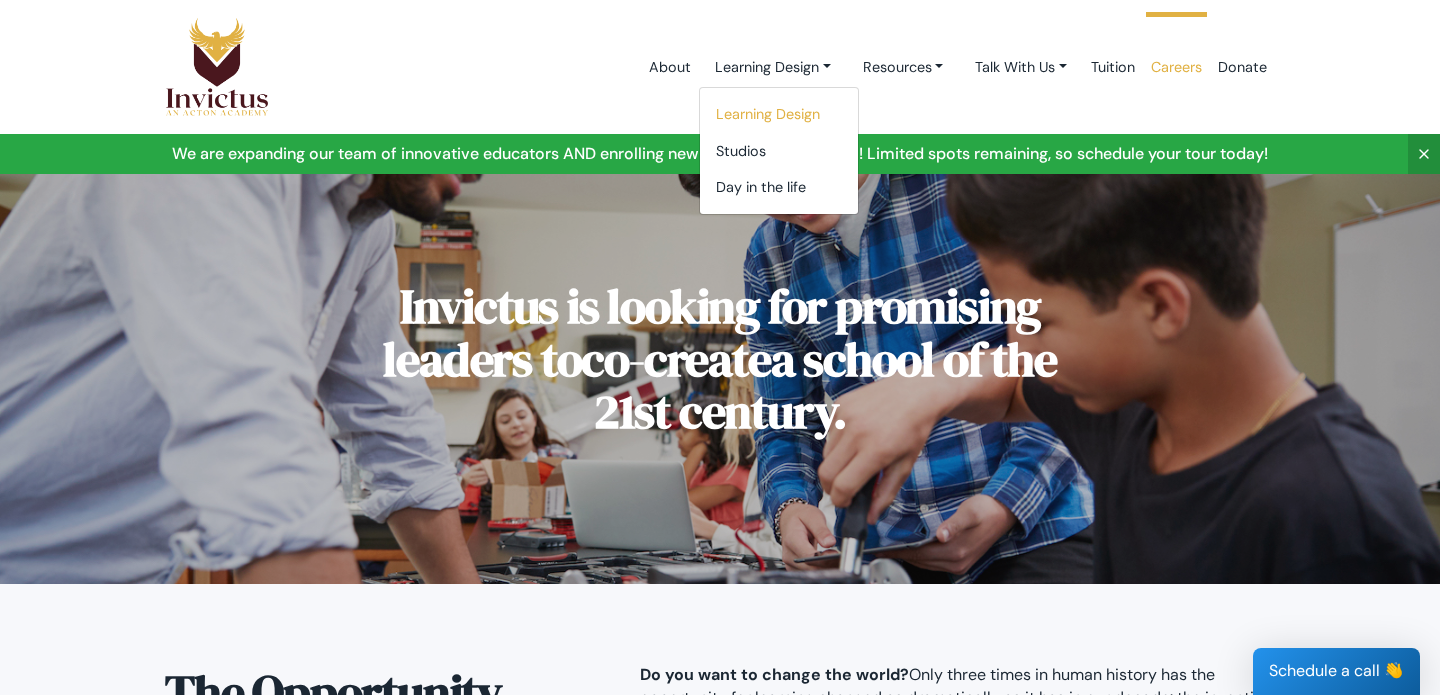 click on "Learning Design" at bounding box center (779, 114) 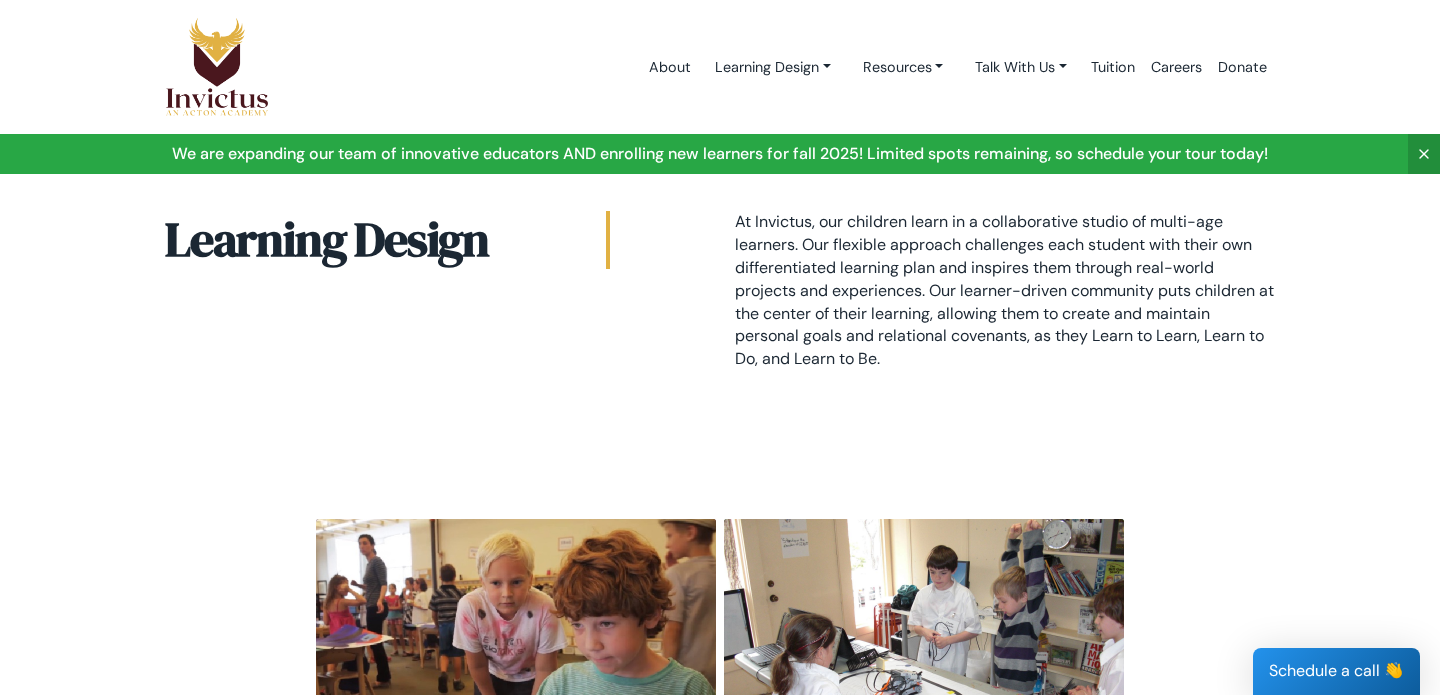 scroll, scrollTop: 0, scrollLeft: 0, axis: both 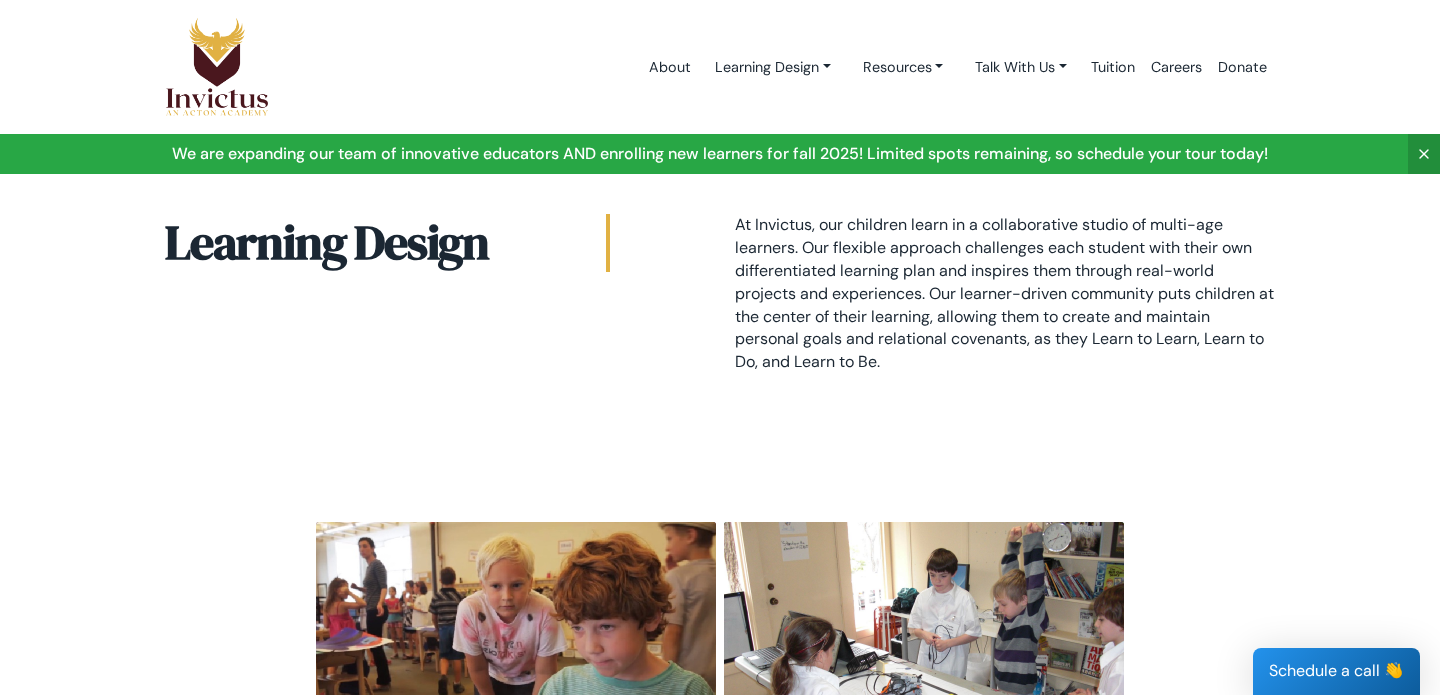drag, startPoint x: 804, startPoint y: 247, endPoint x: 1105, endPoint y: 432, distance: 353.30722 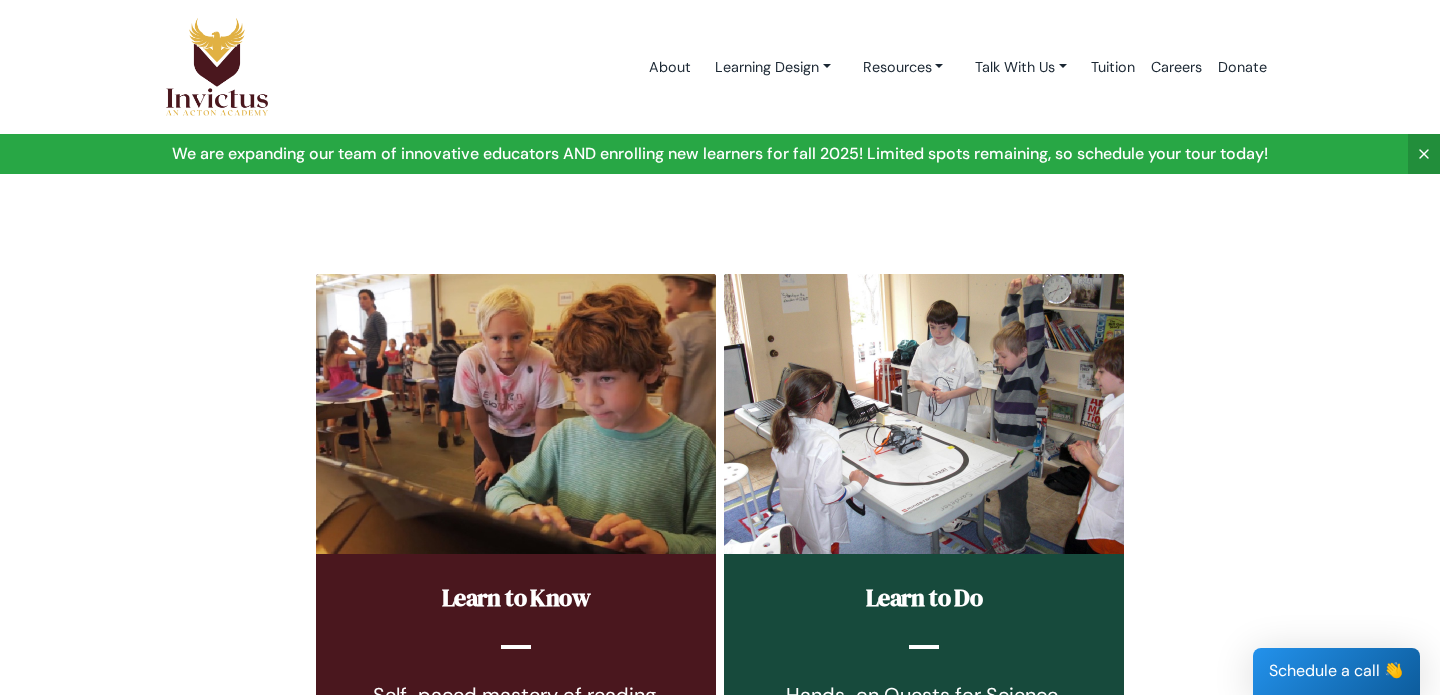 scroll, scrollTop: 0, scrollLeft: 0, axis: both 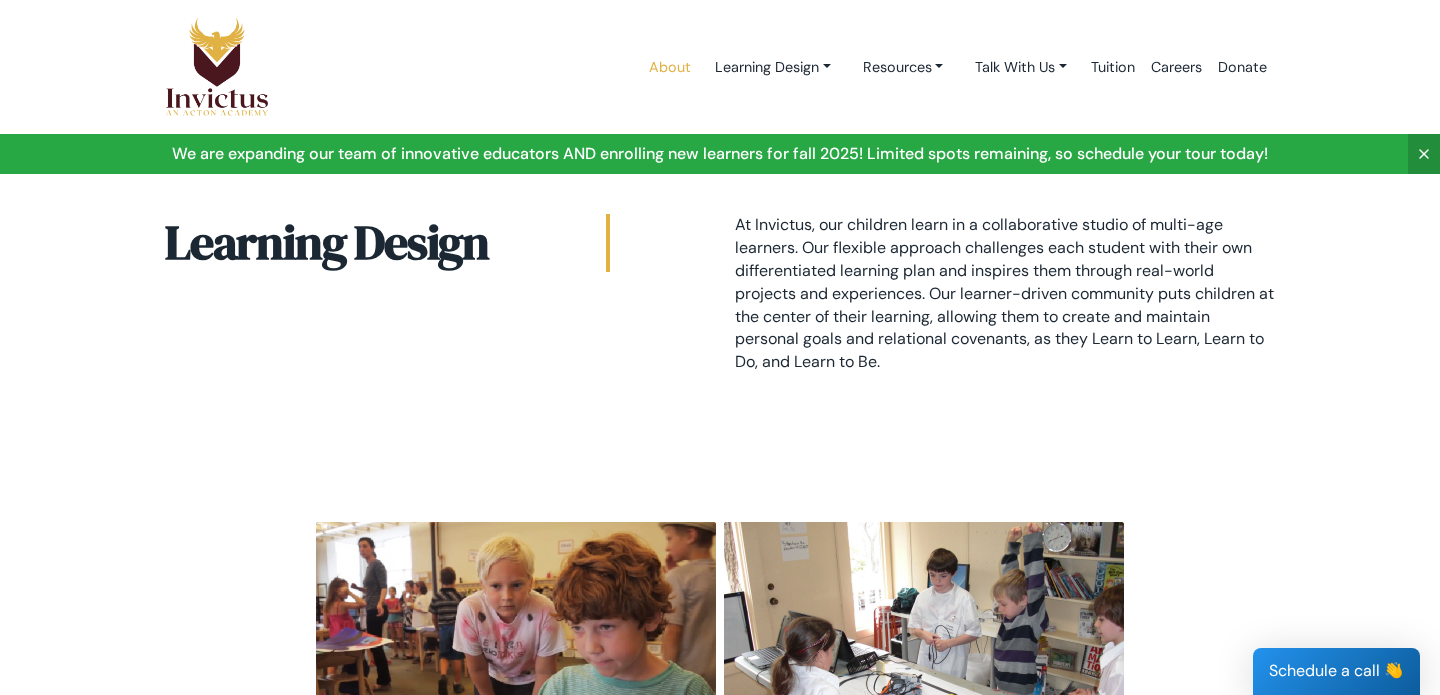 click on "About" at bounding box center (670, 67) 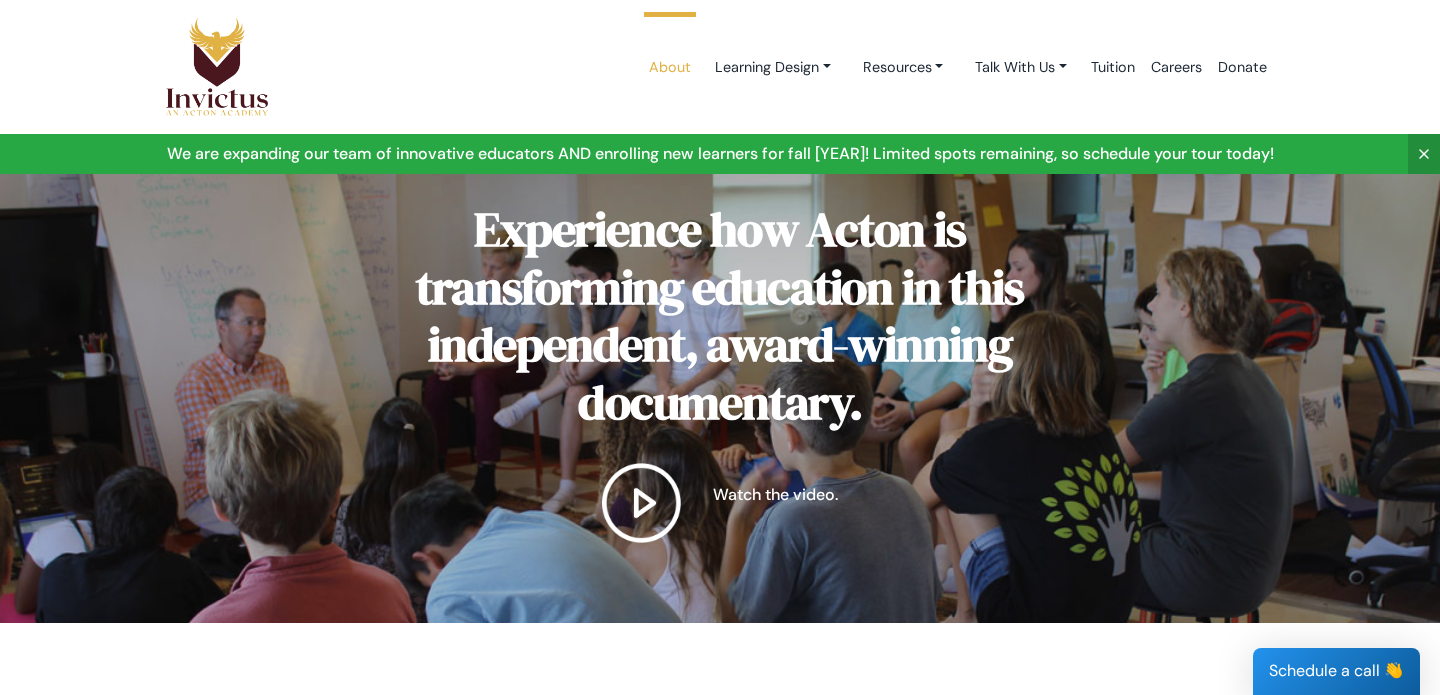 scroll, scrollTop: 0, scrollLeft: 0, axis: both 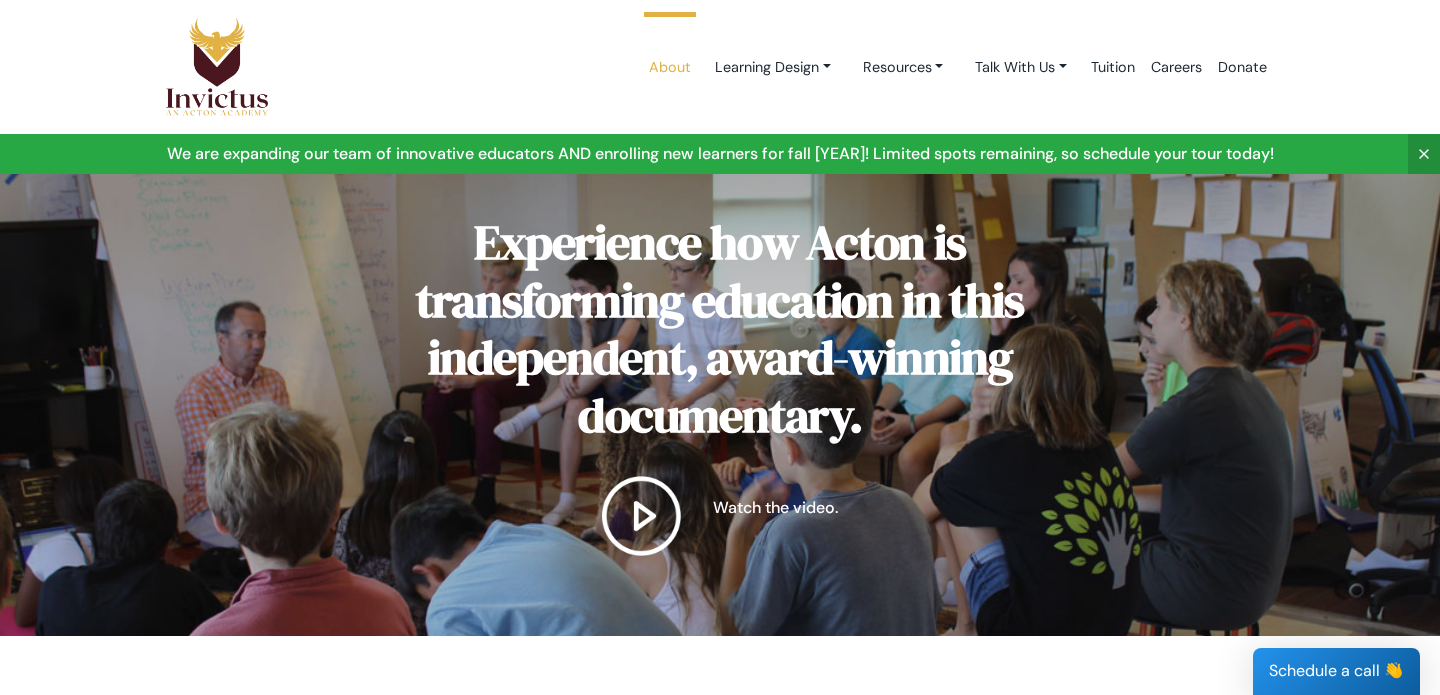 click on "About" at bounding box center [670, 67] 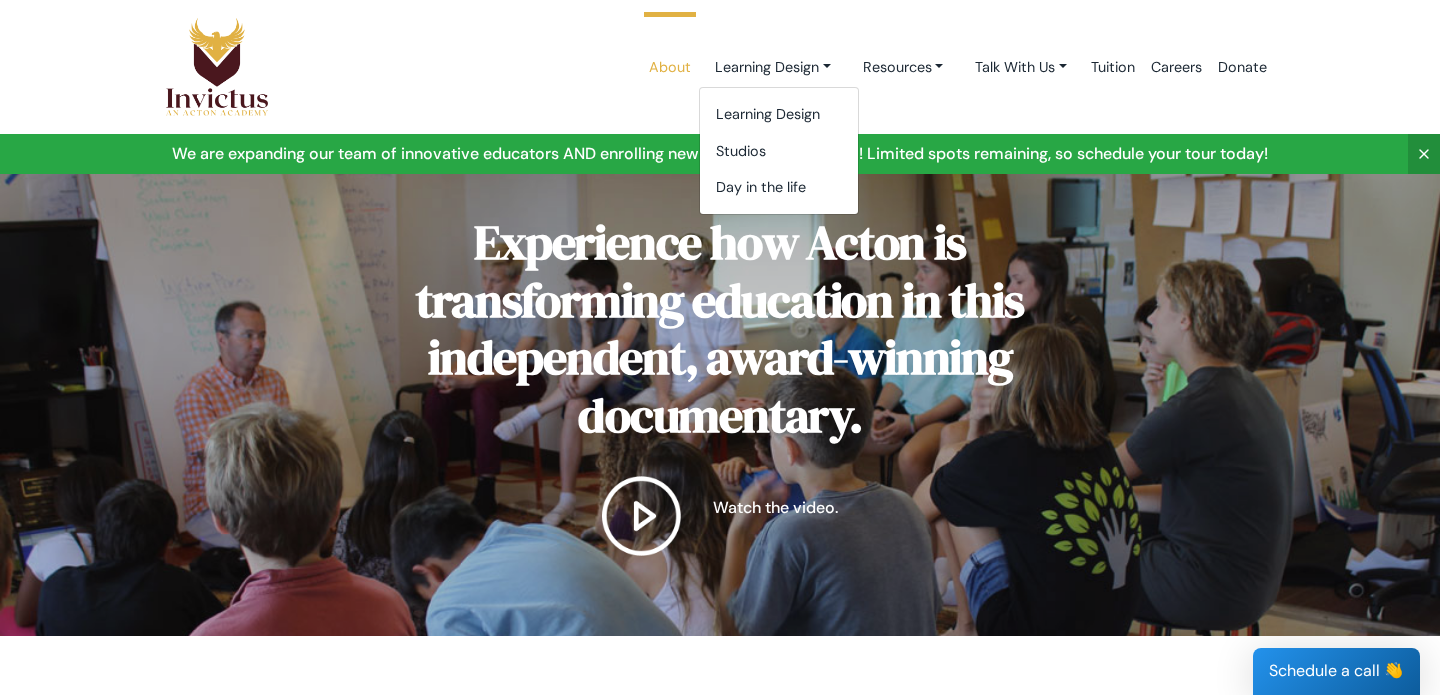 scroll, scrollTop: 0, scrollLeft: 0, axis: both 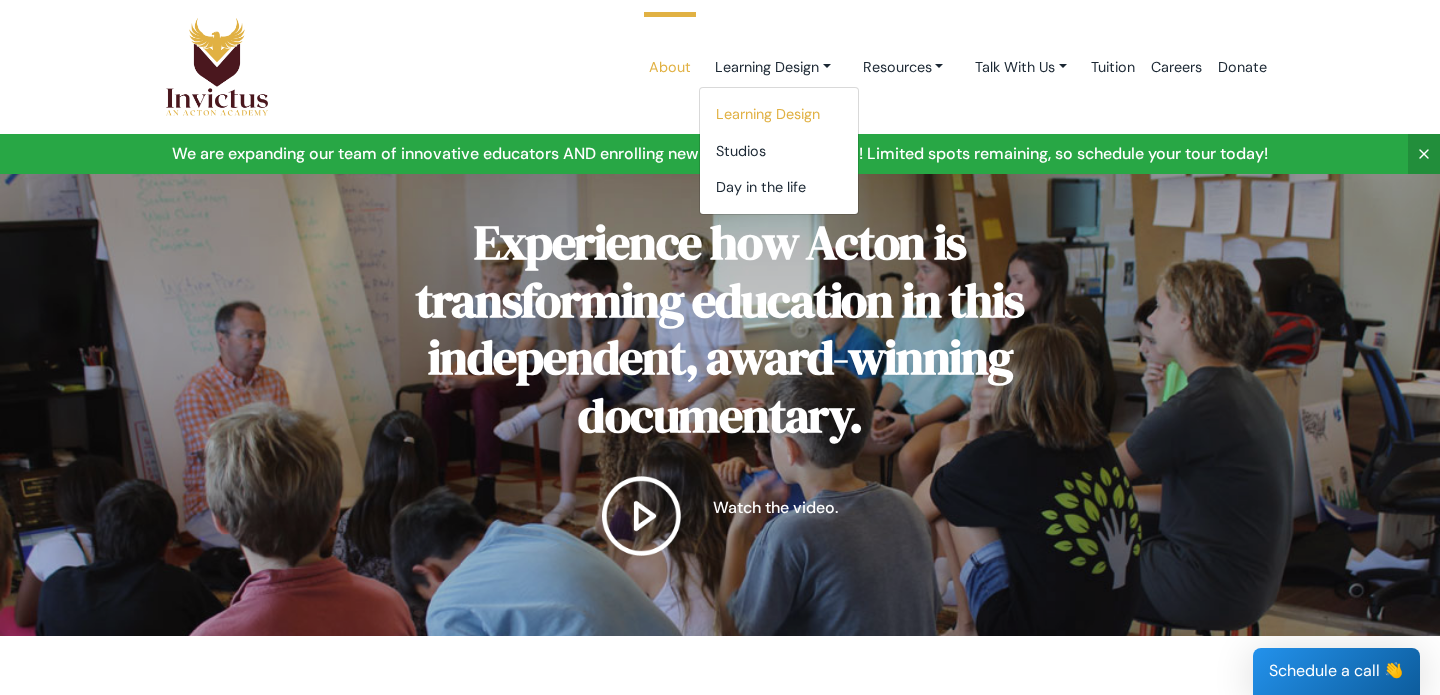 click on "Learning Design" at bounding box center (779, 114) 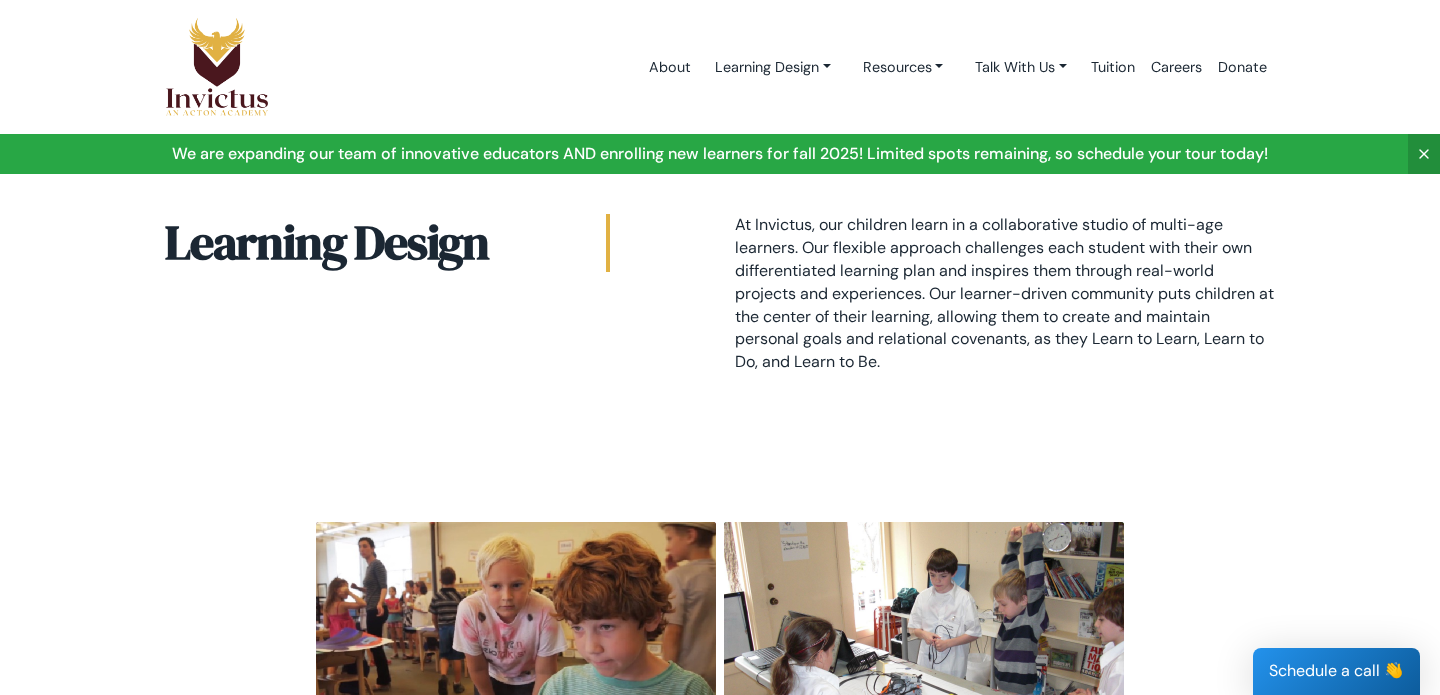 scroll, scrollTop: 0, scrollLeft: 0, axis: both 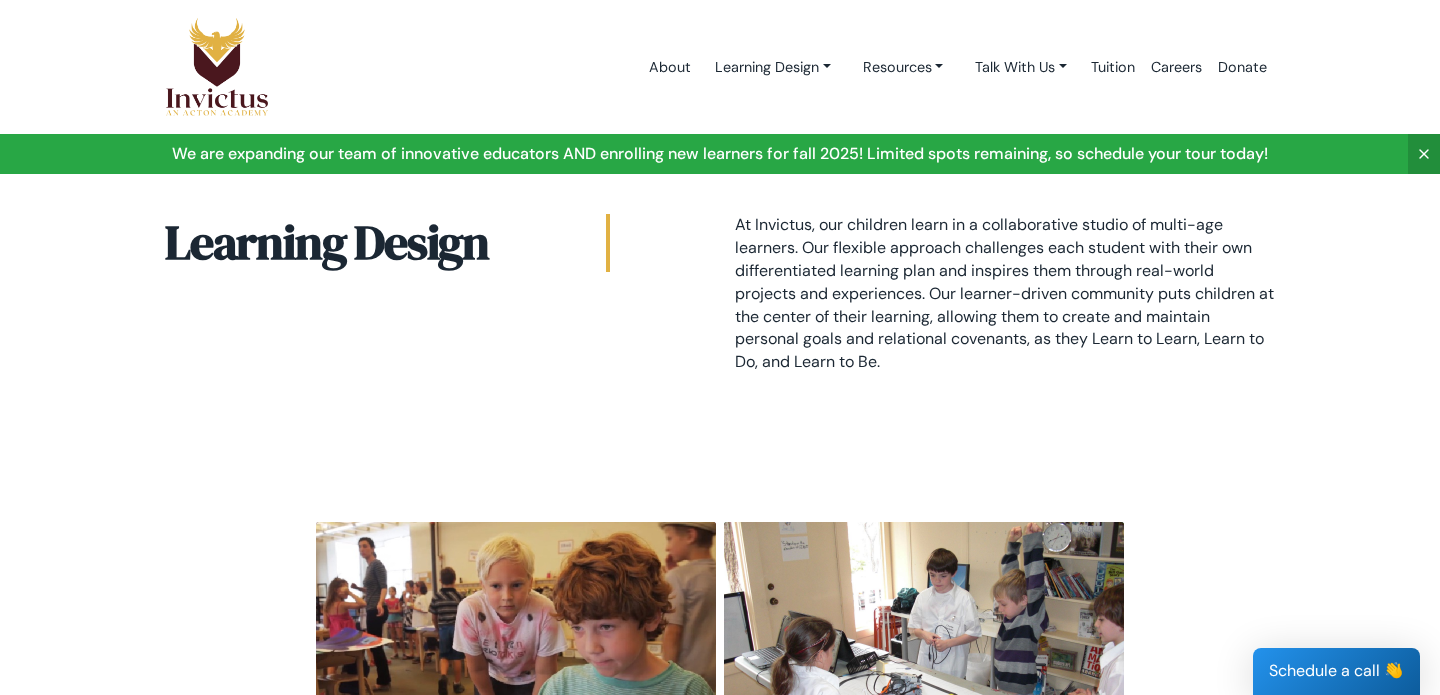 drag, startPoint x: 923, startPoint y: 384, endPoint x: 713, endPoint y: 189, distance: 286.5746 